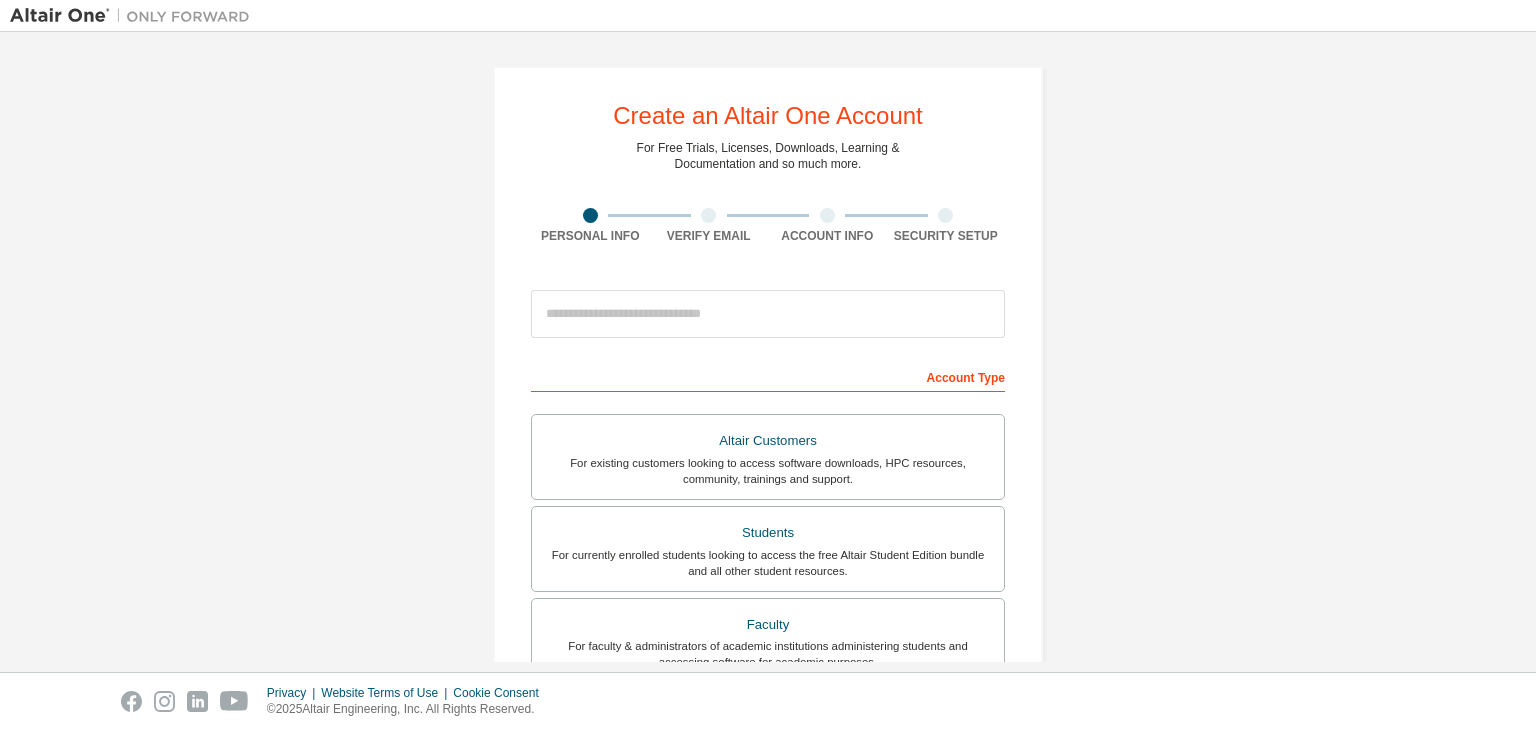 scroll, scrollTop: 0, scrollLeft: 0, axis: both 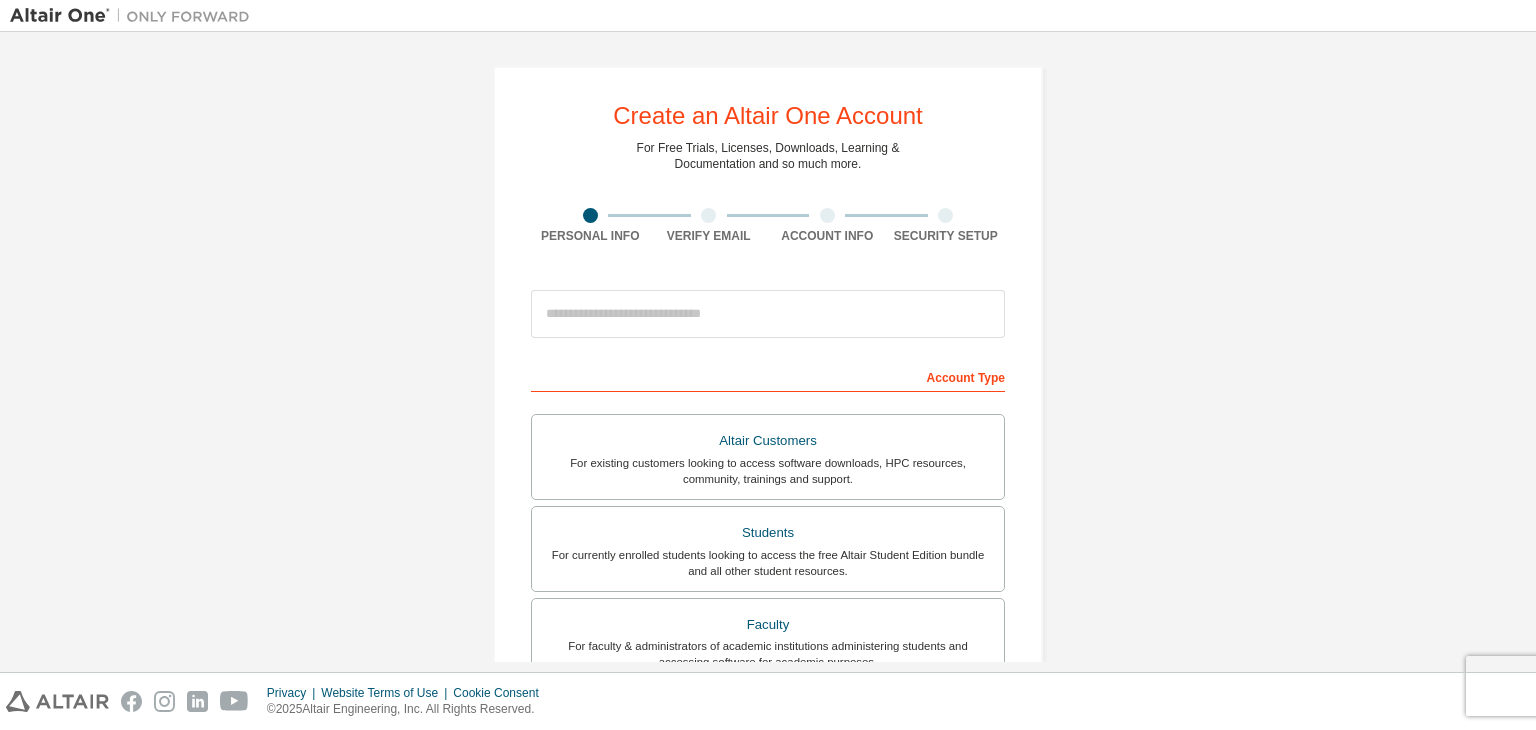 click on "Verify Email" at bounding box center [709, 226] 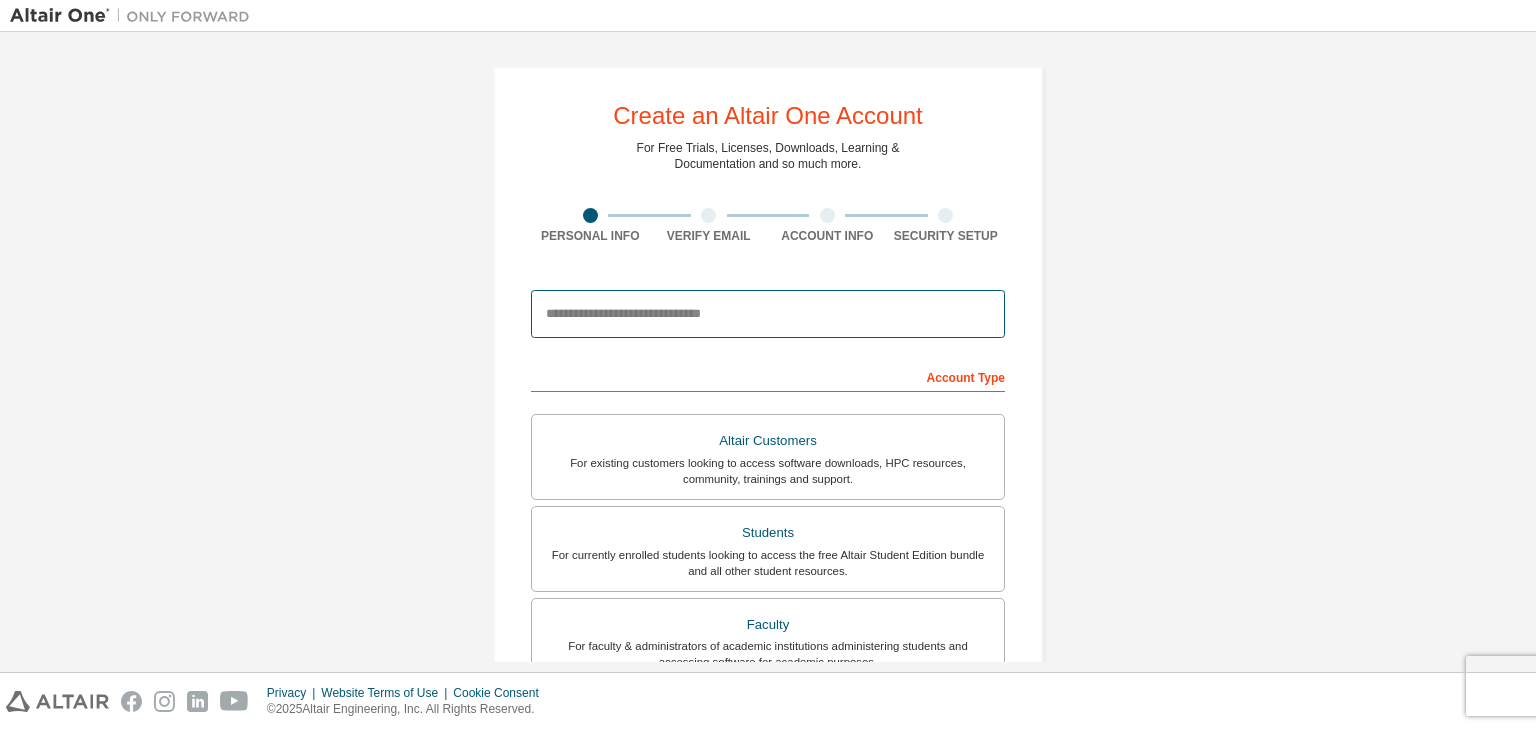 click at bounding box center (768, 314) 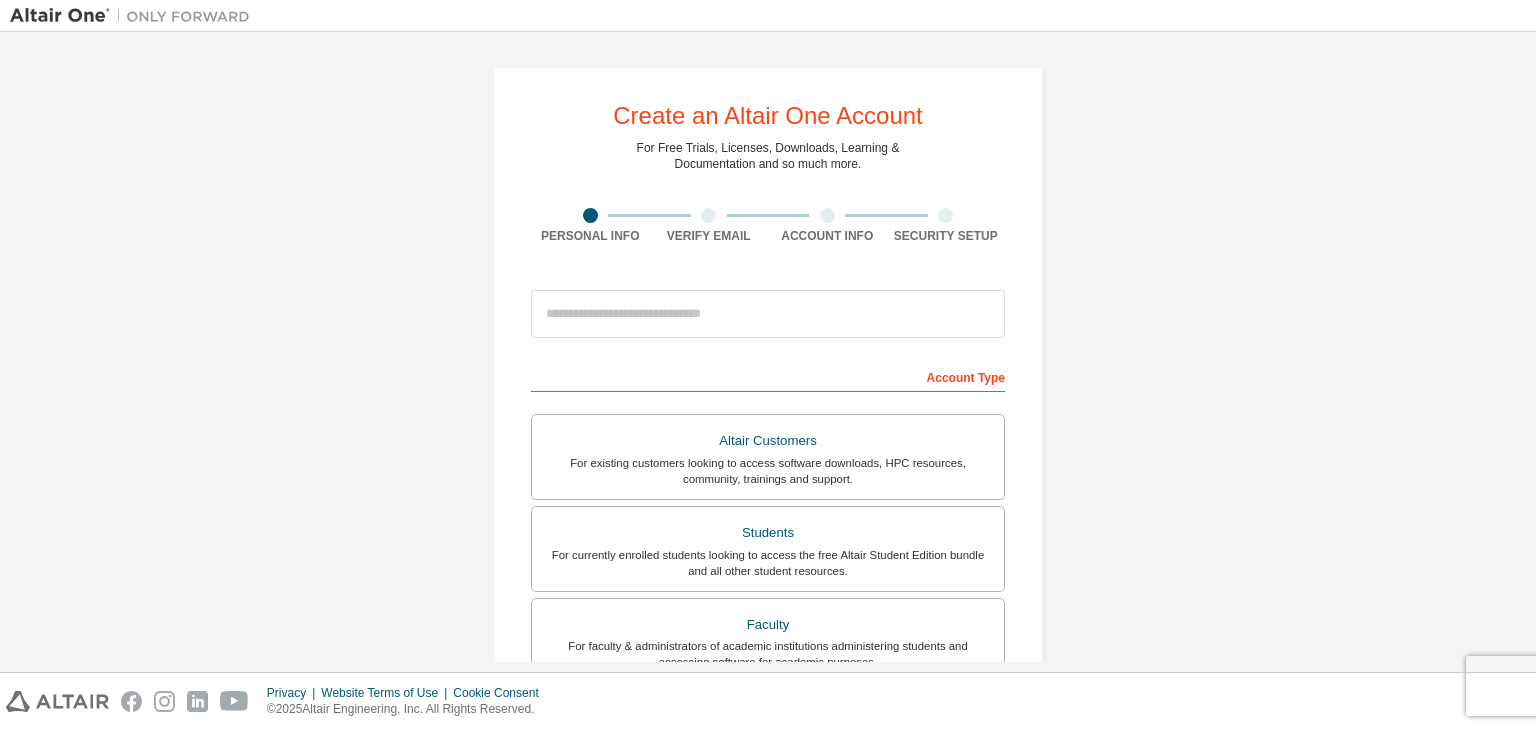 click on "Account Type" at bounding box center [768, 376] 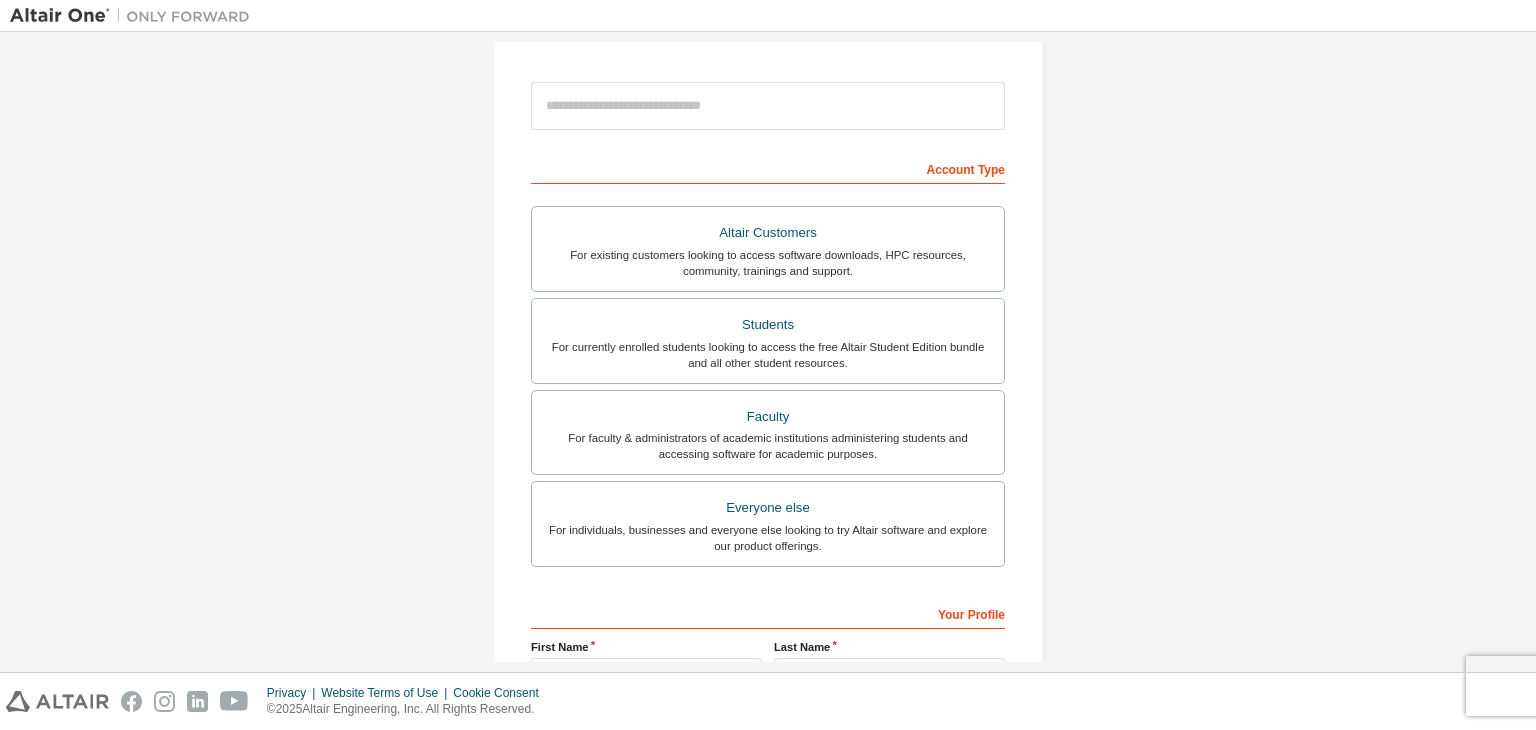 scroll, scrollTop: 212, scrollLeft: 0, axis: vertical 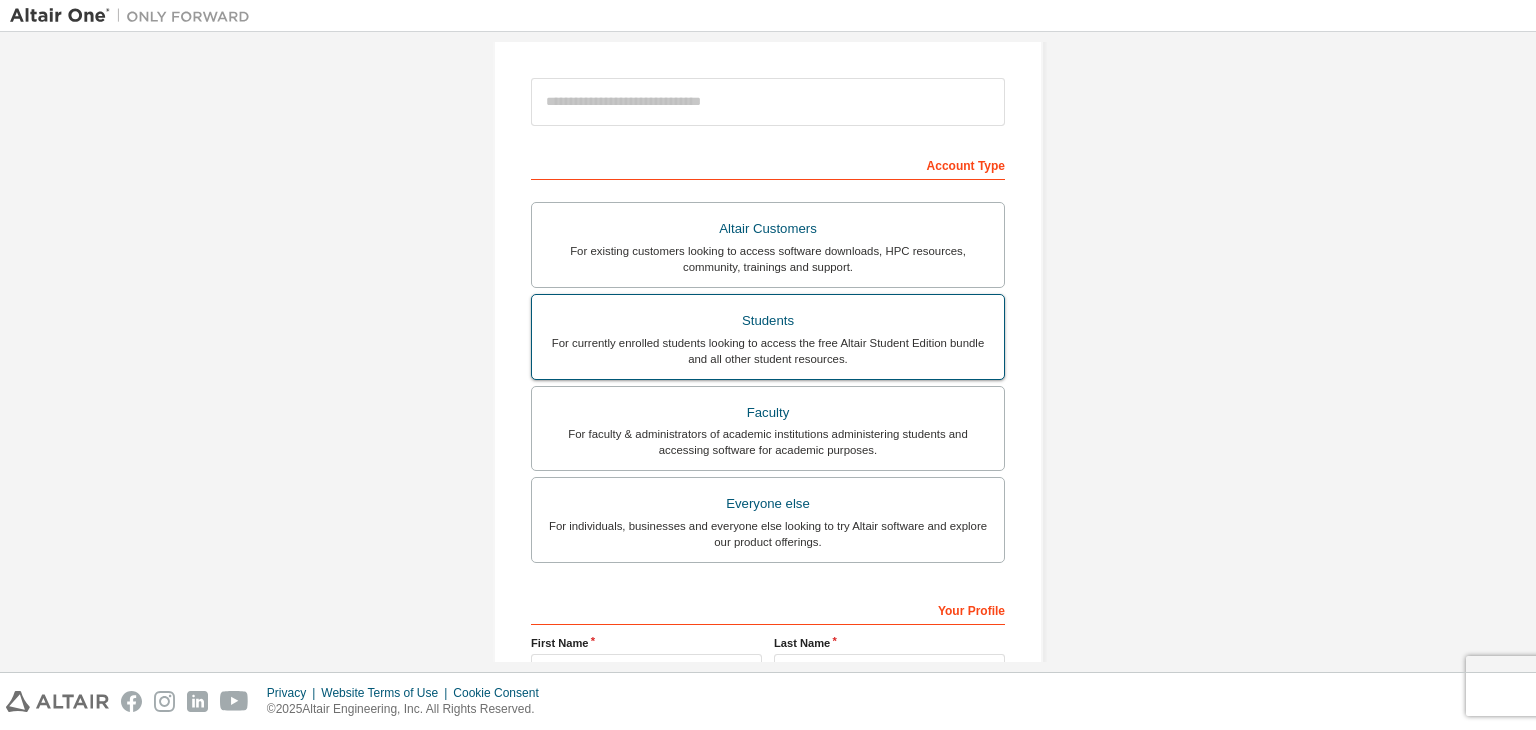 click on "For currently enrolled students looking to access the free Altair Student Edition bundle and all other student resources." at bounding box center (768, 351) 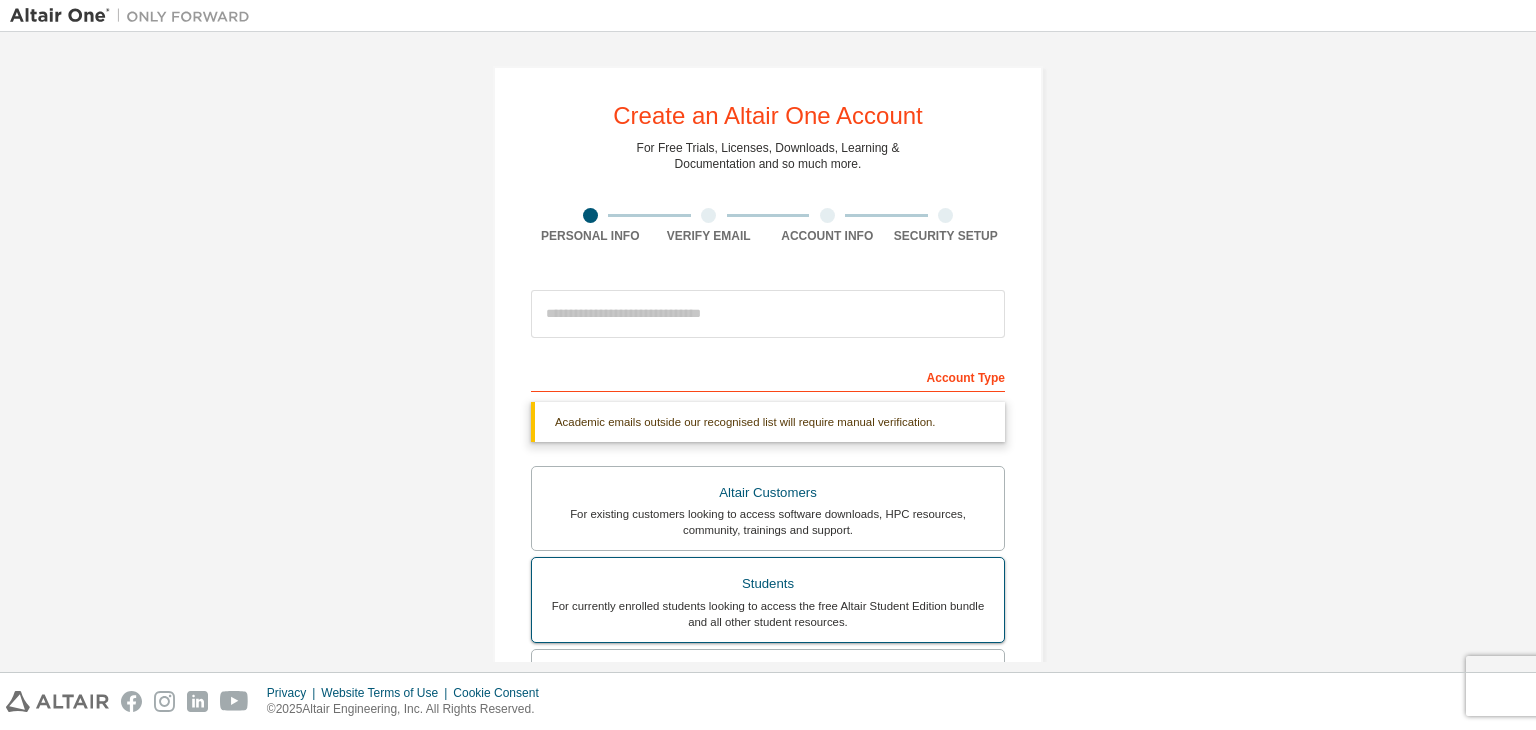 scroll, scrollTop: 35, scrollLeft: 0, axis: vertical 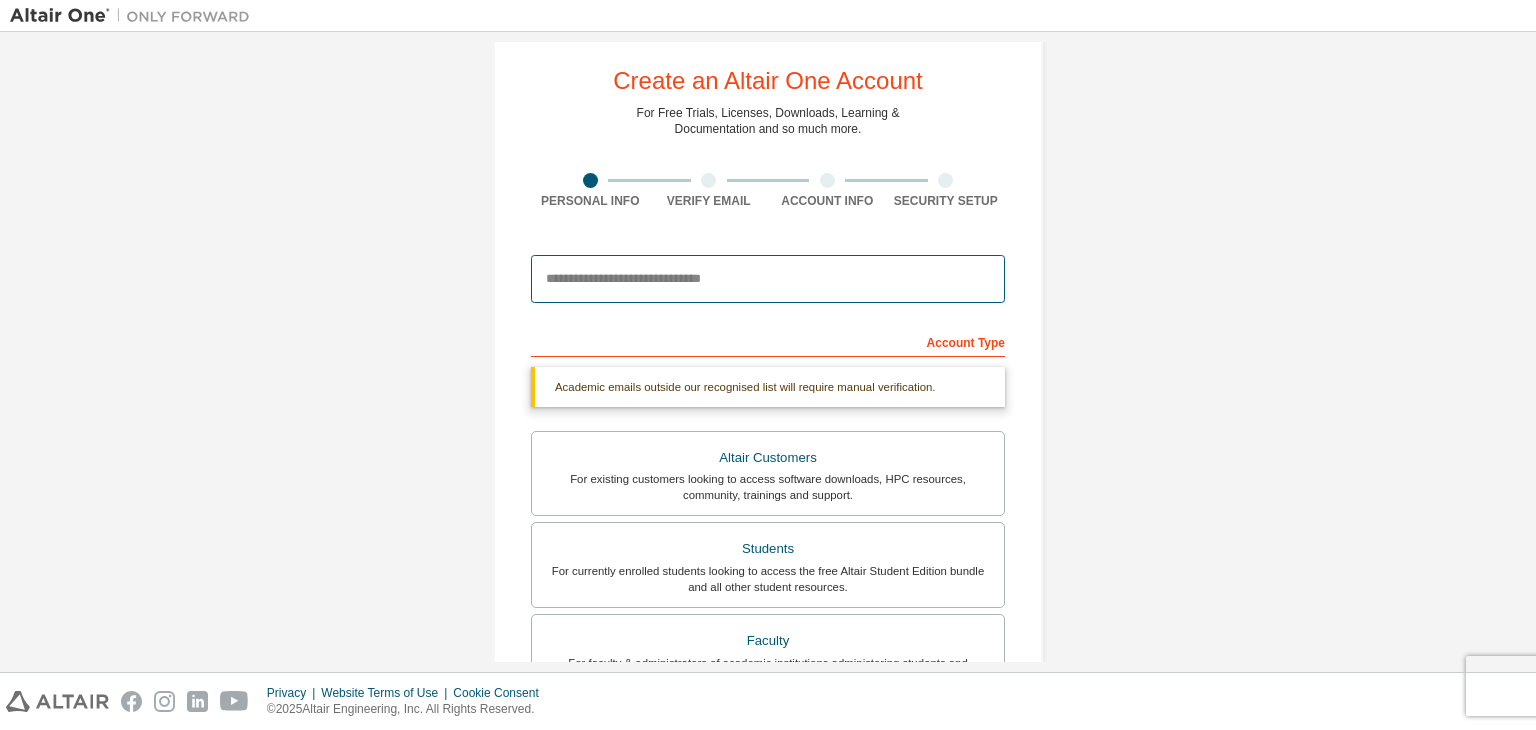 click at bounding box center (768, 279) 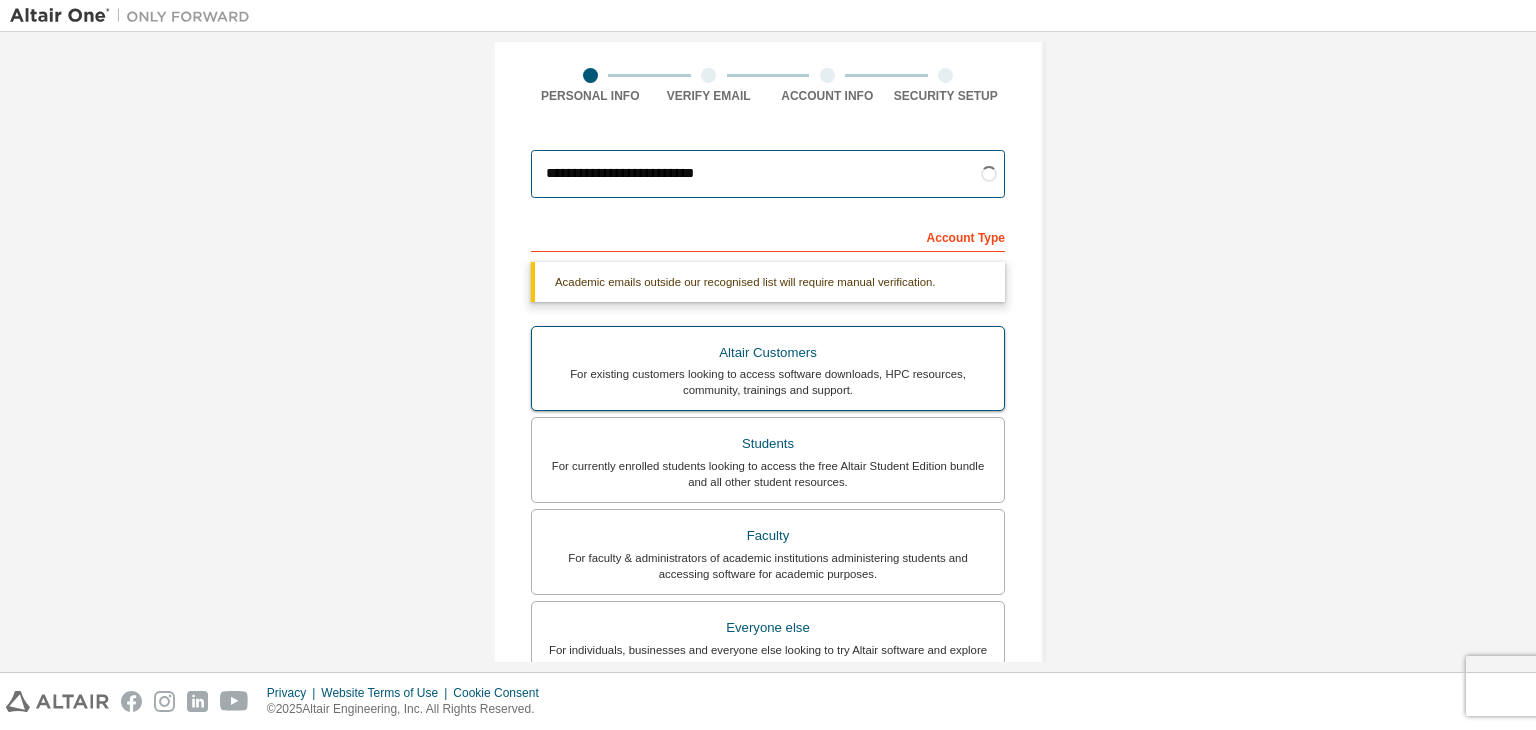 scroll, scrollTop: 144, scrollLeft: 0, axis: vertical 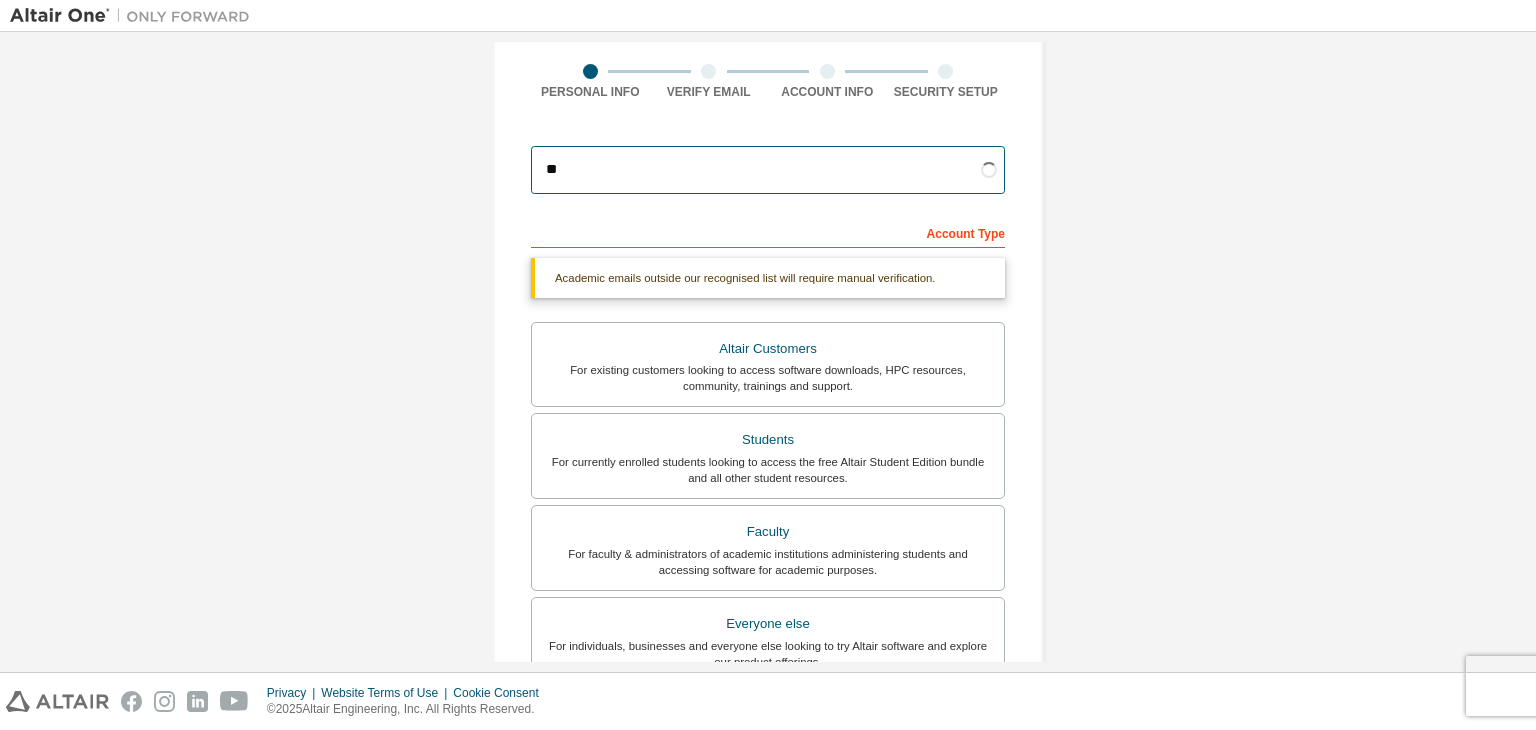 type on "*" 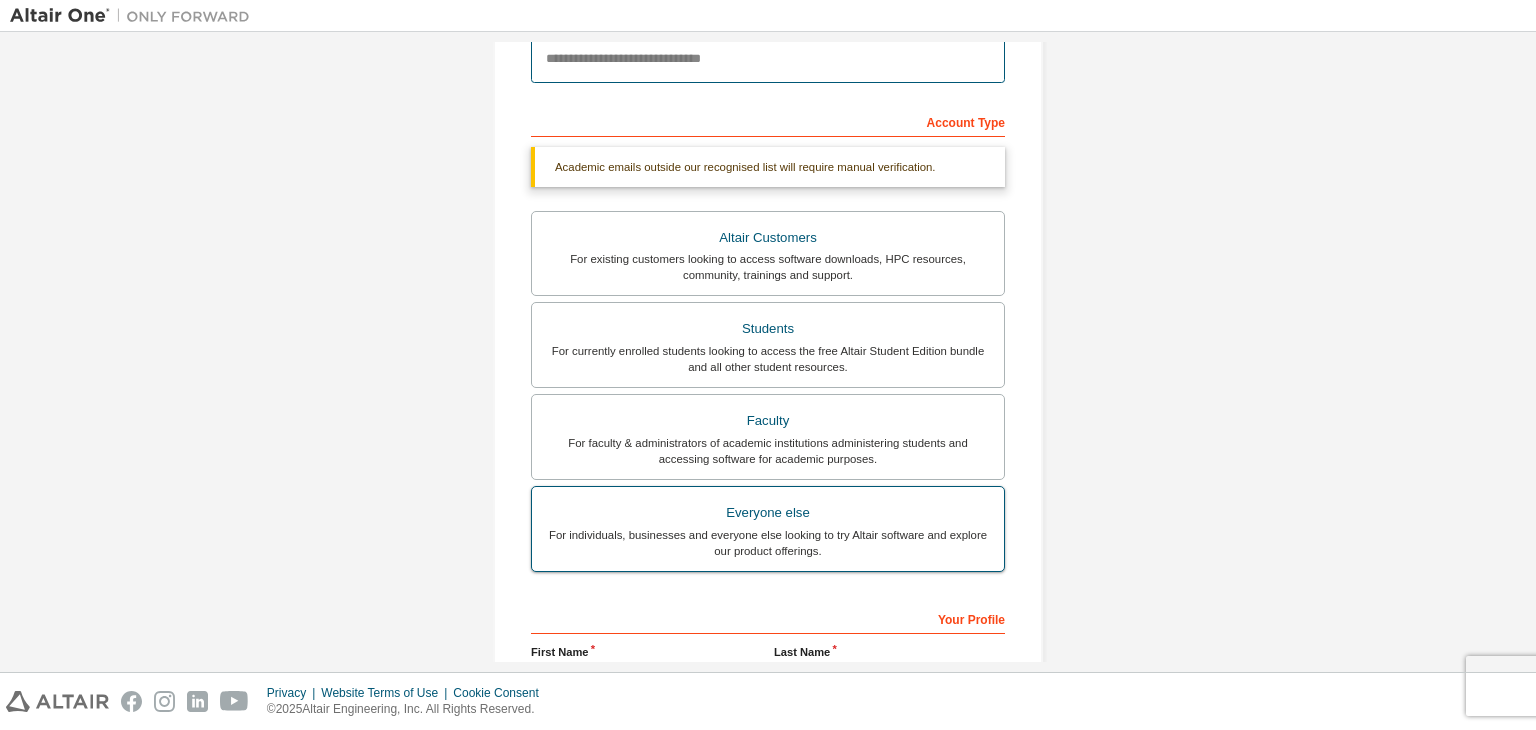 scroll, scrollTop: 0, scrollLeft: 0, axis: both 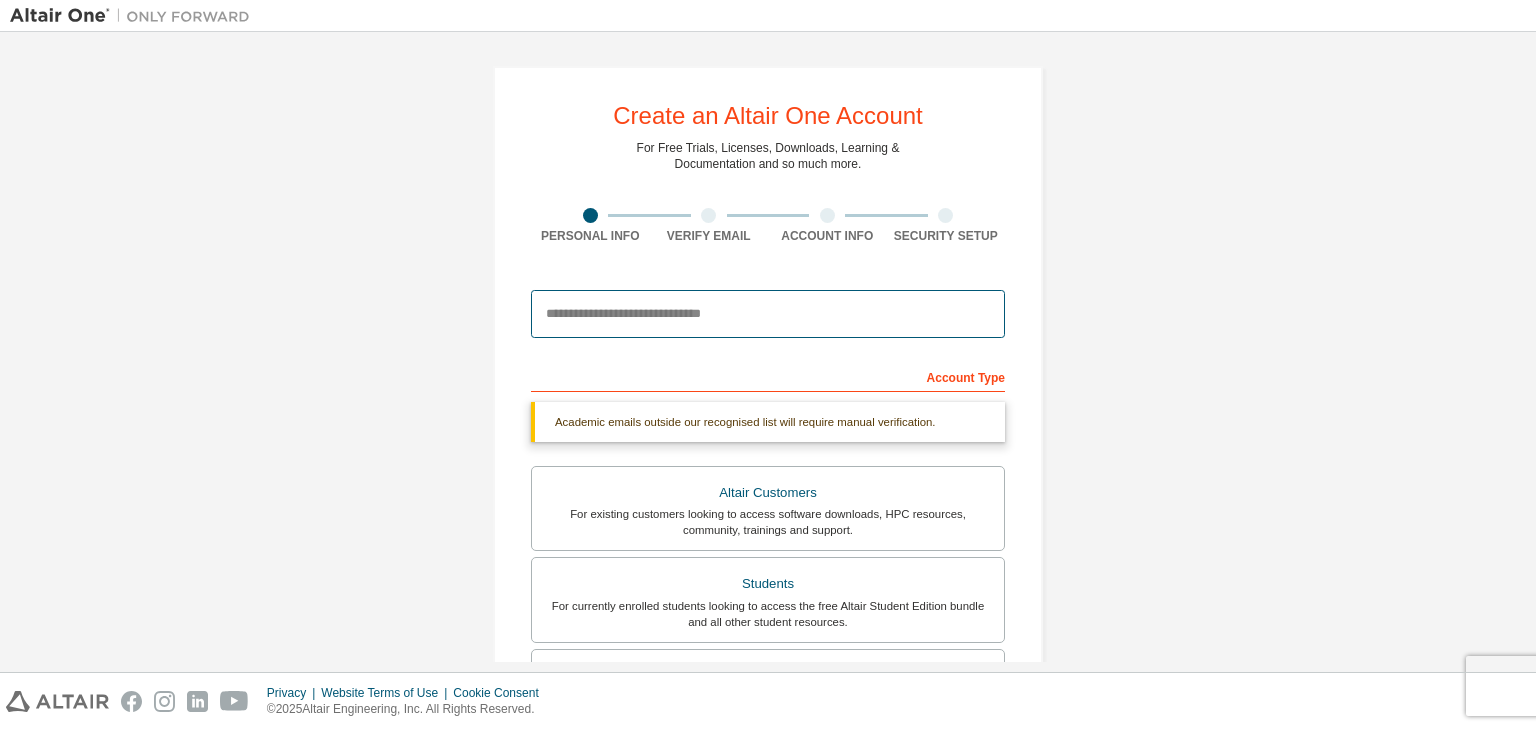 click at bounding box center (768, 314) 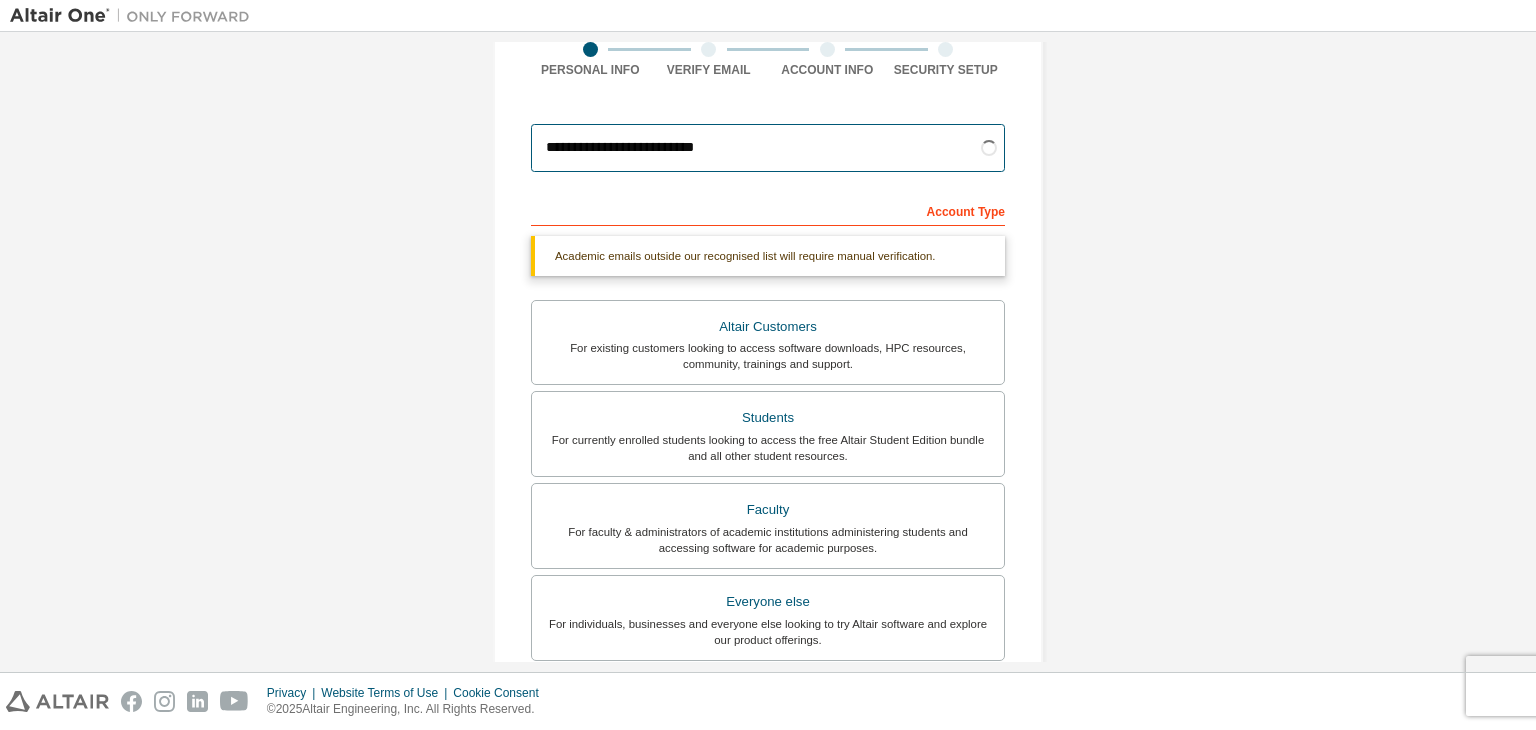 scroll, scrollTop: 167, scrollLeft: 0, axis: vertical 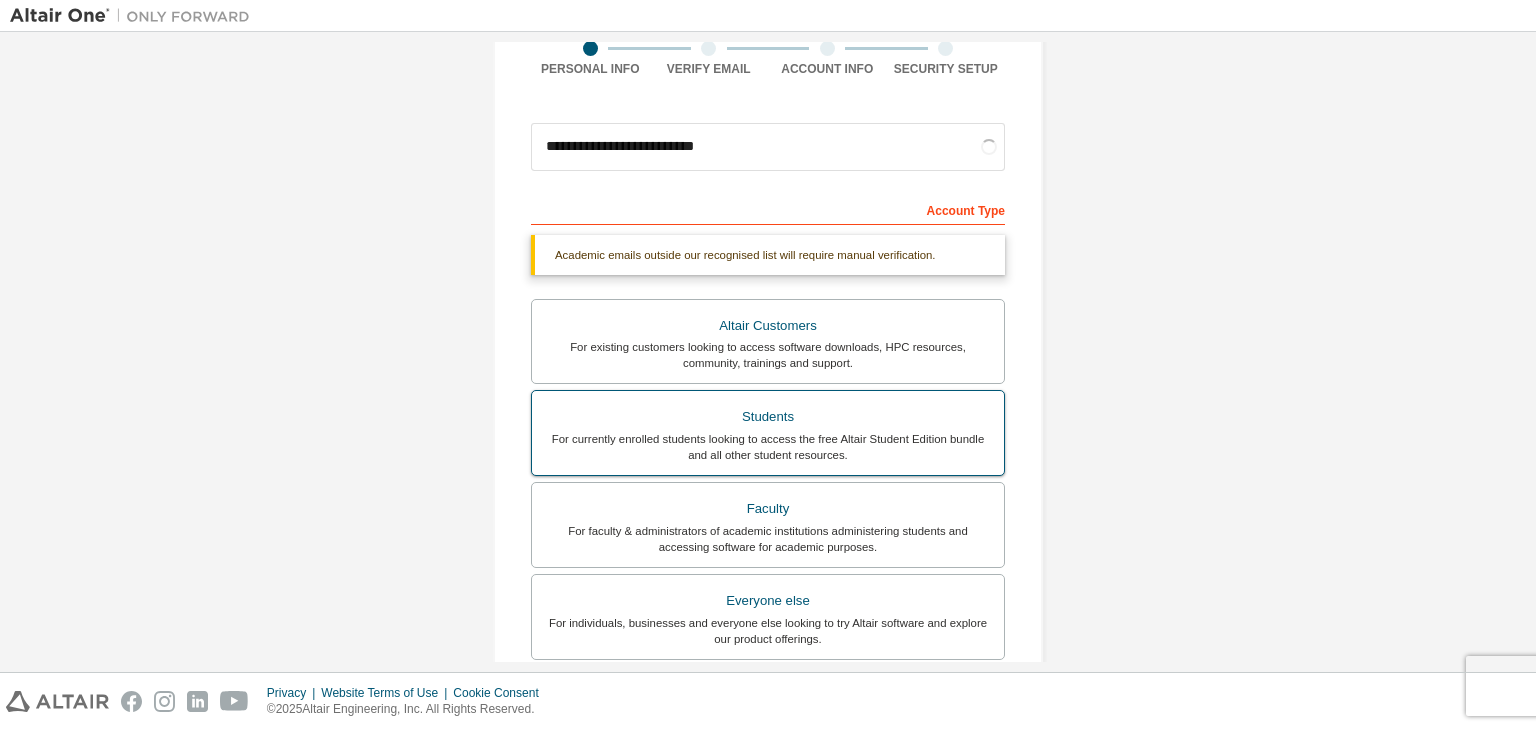 click on "For currently enrolled students looking to access the free Altair Student Edition bundle and all other student resources." at bounding box center (768, 447) 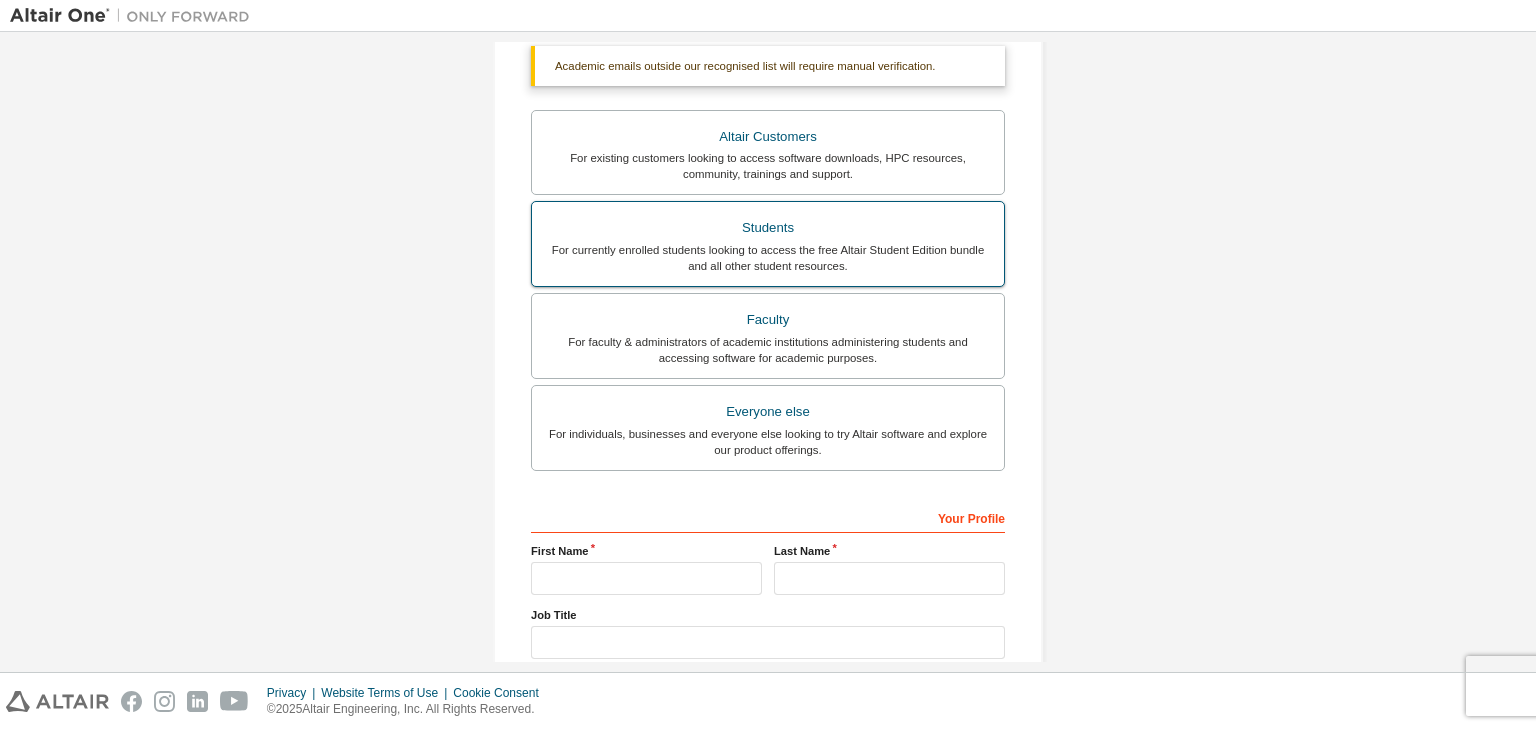 scroll, scrollTop: 358, scrollLeft: 0, axis: vertical 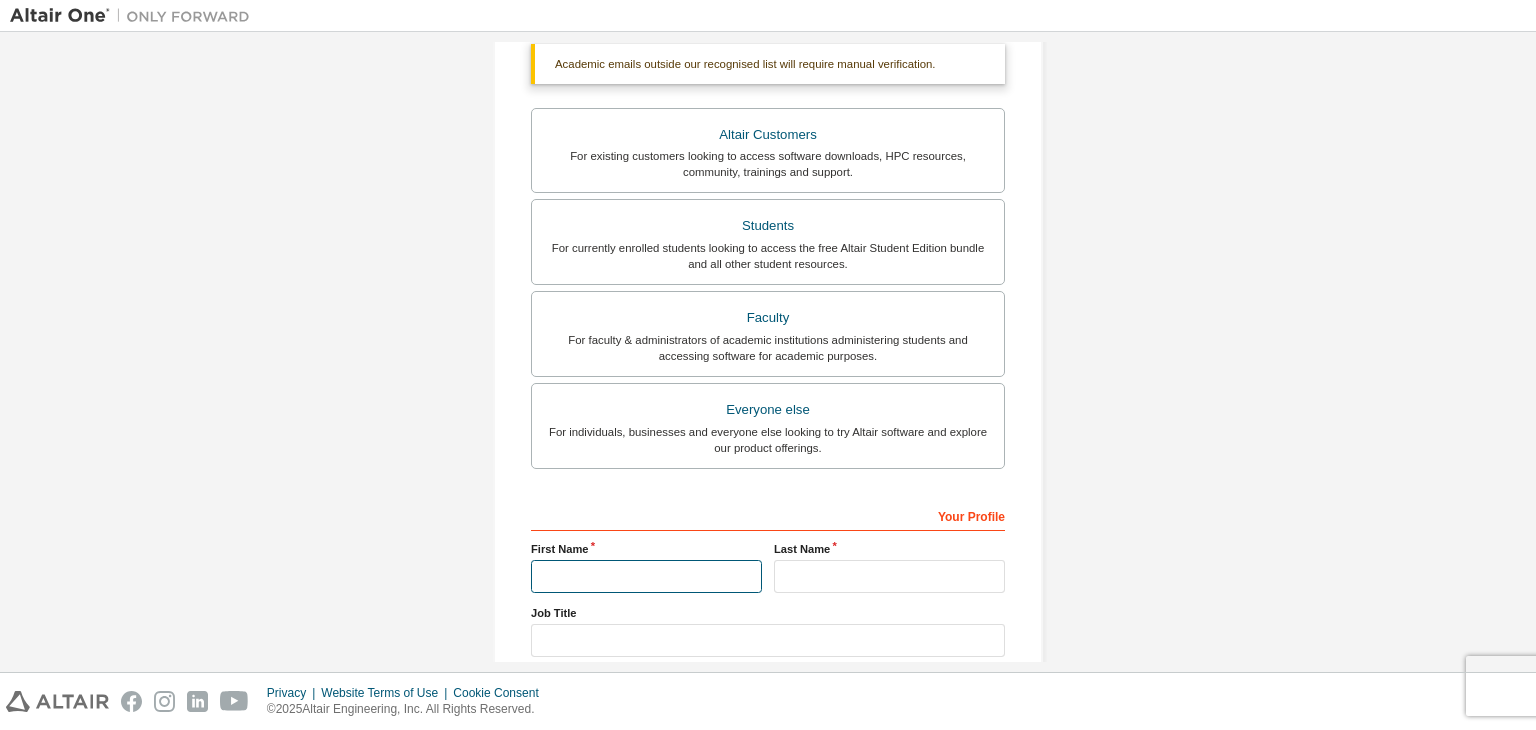 click at bounding box center [646, 576] 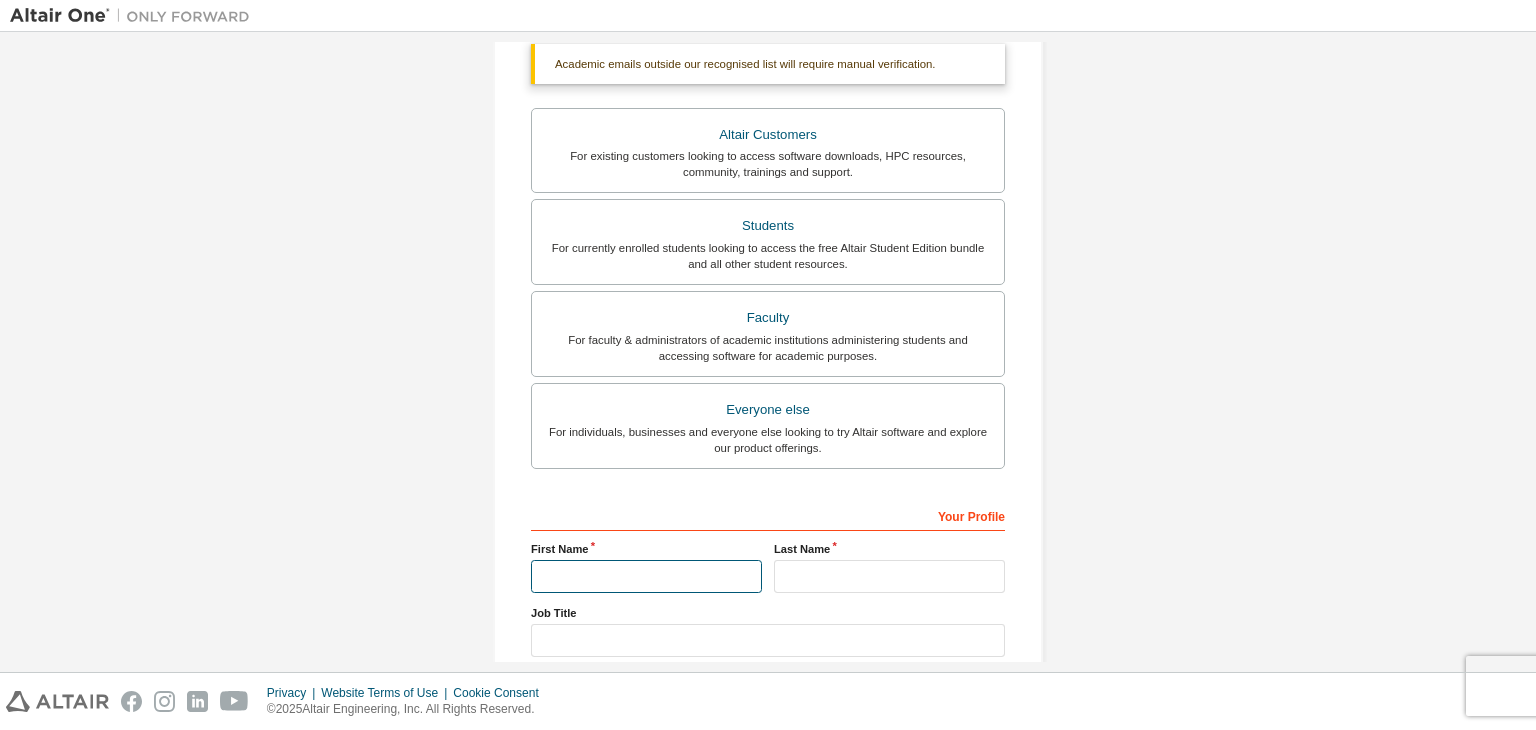 type on "******" 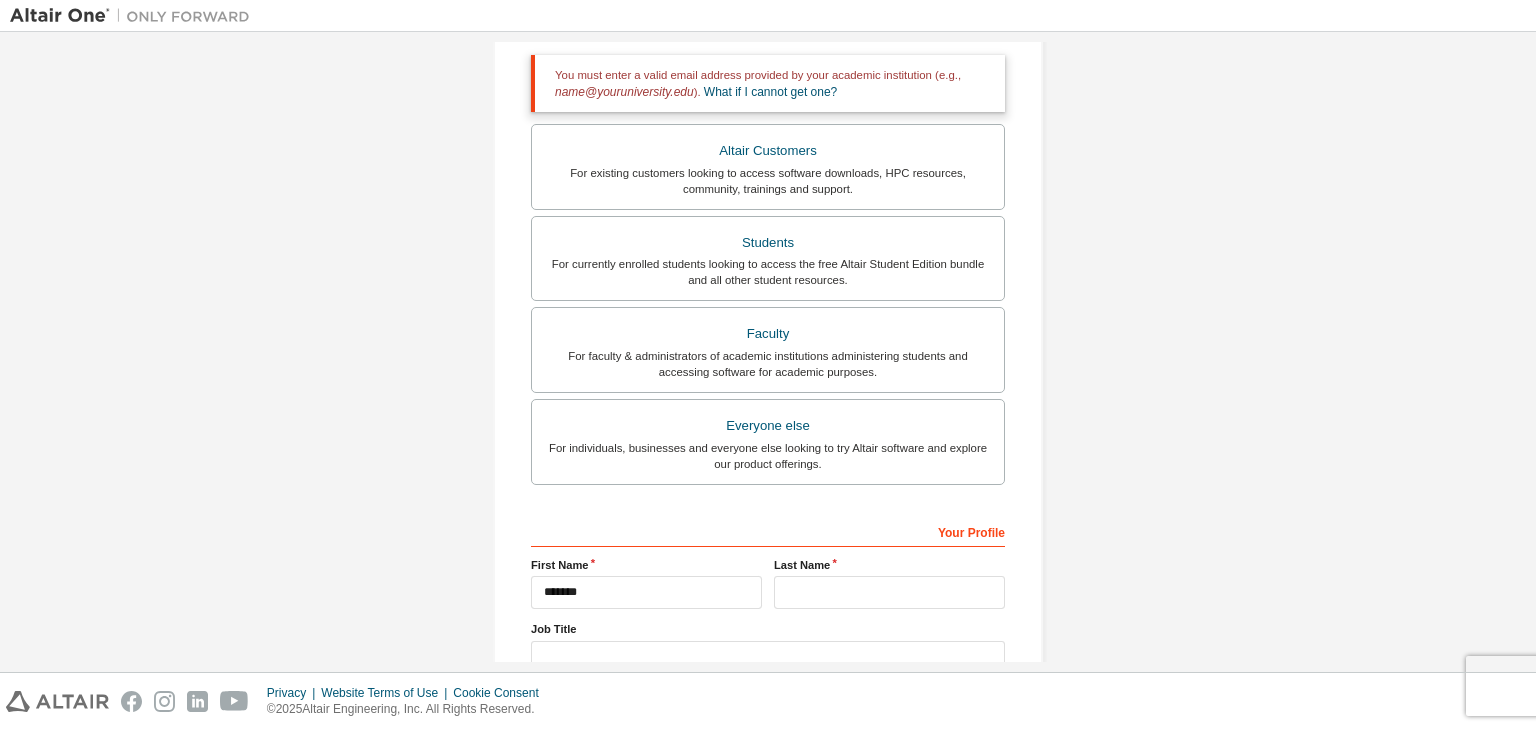 click on "Last Name" at bounding box center (889, 583) 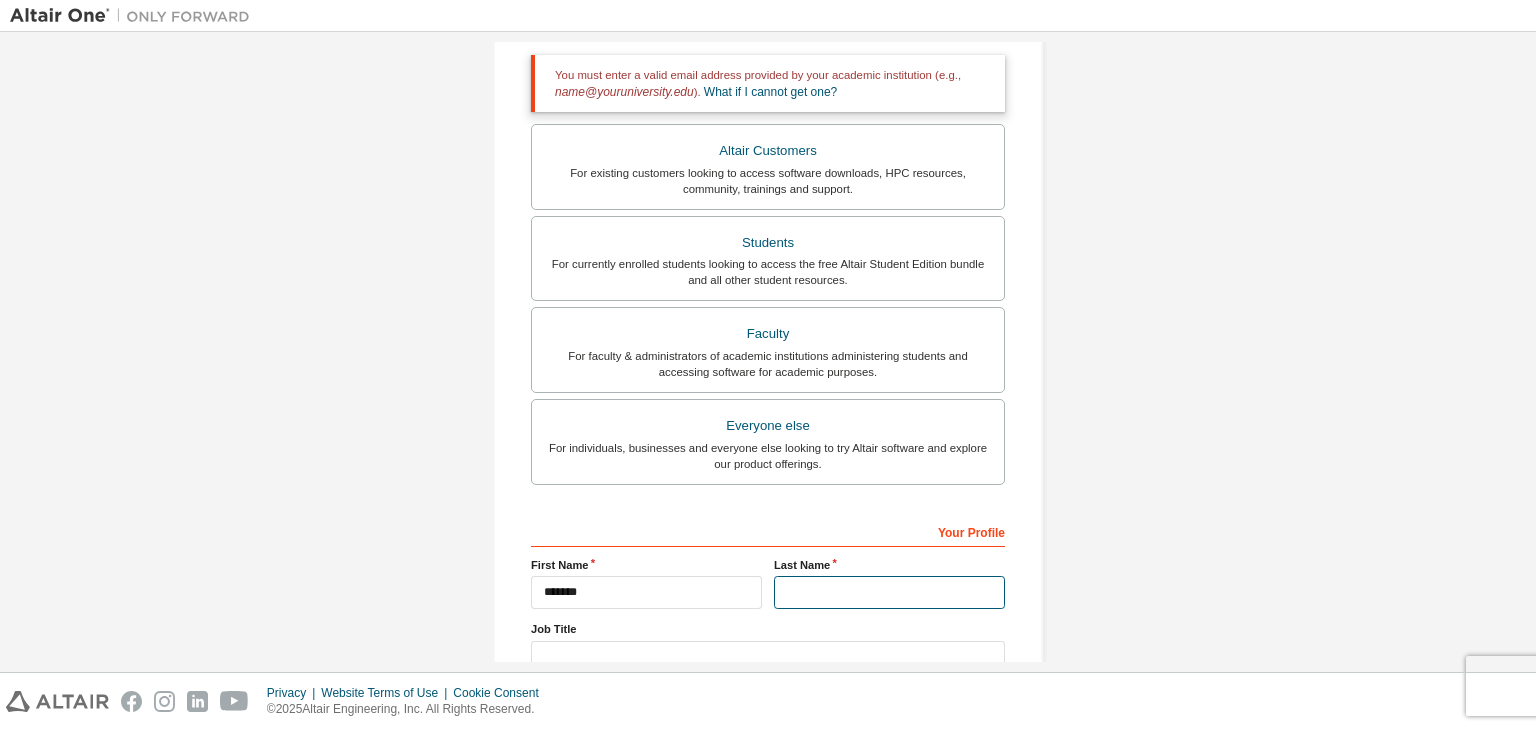click at bounding box center (889, 592) 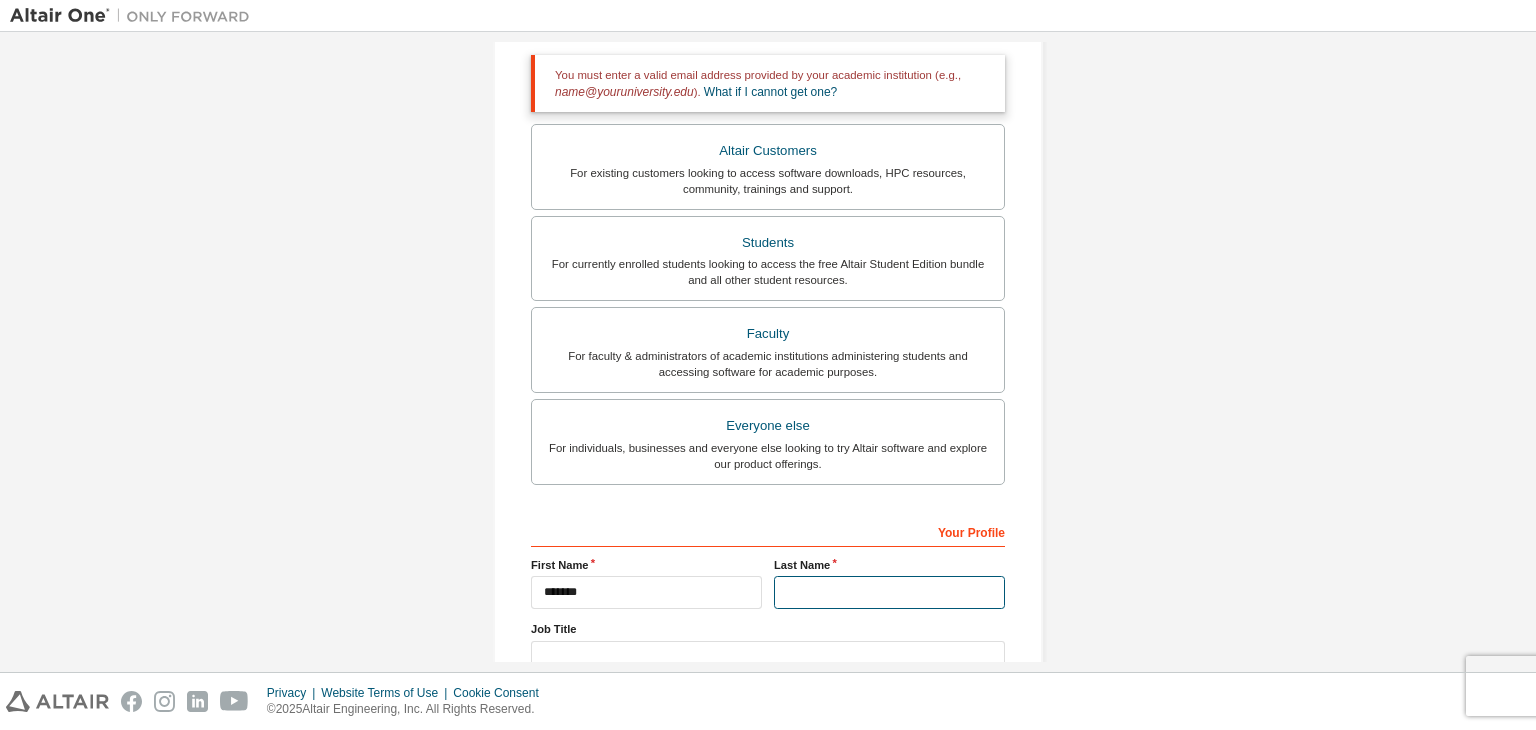 type on "*******" 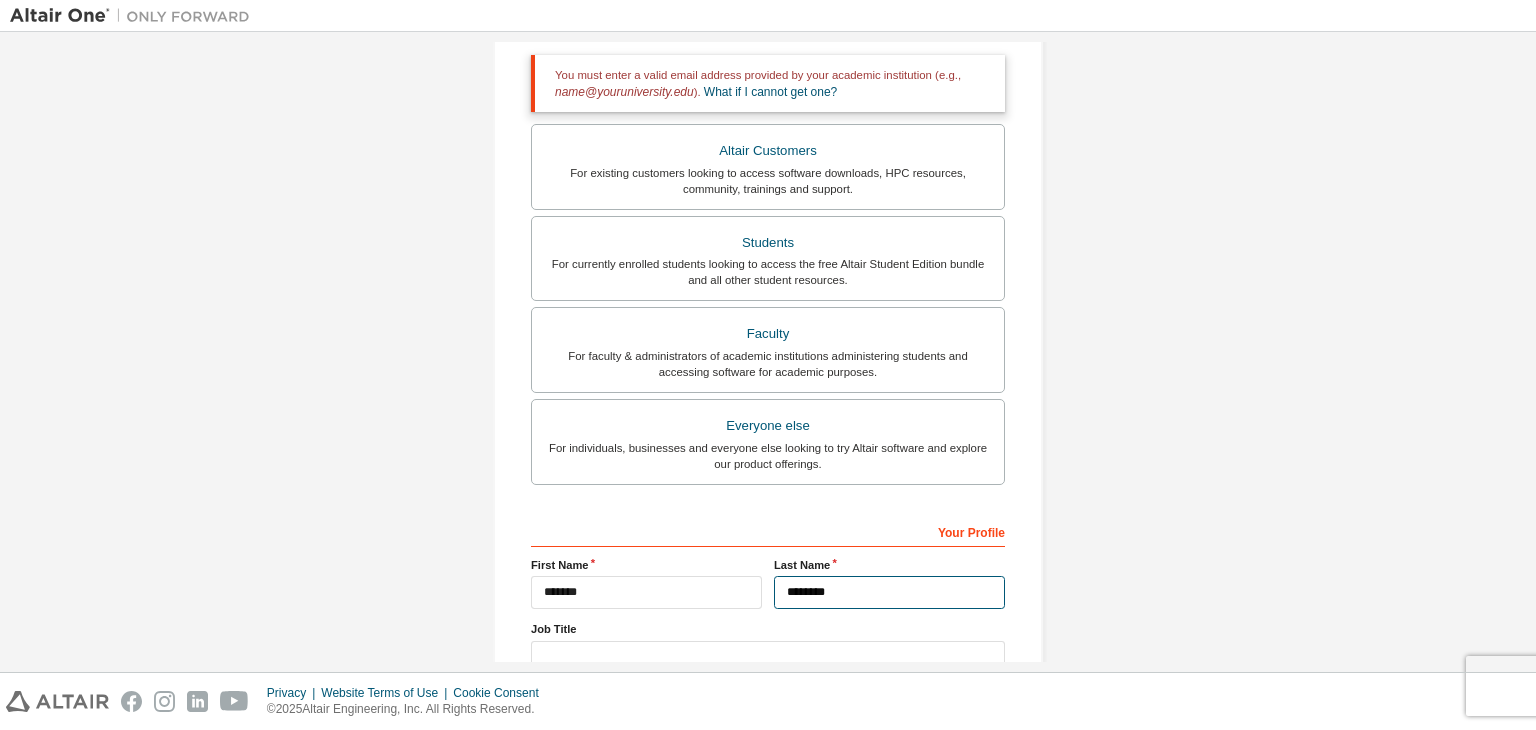 scroll, scrollTop: 503, scrollLeft: 0, axis: vertical 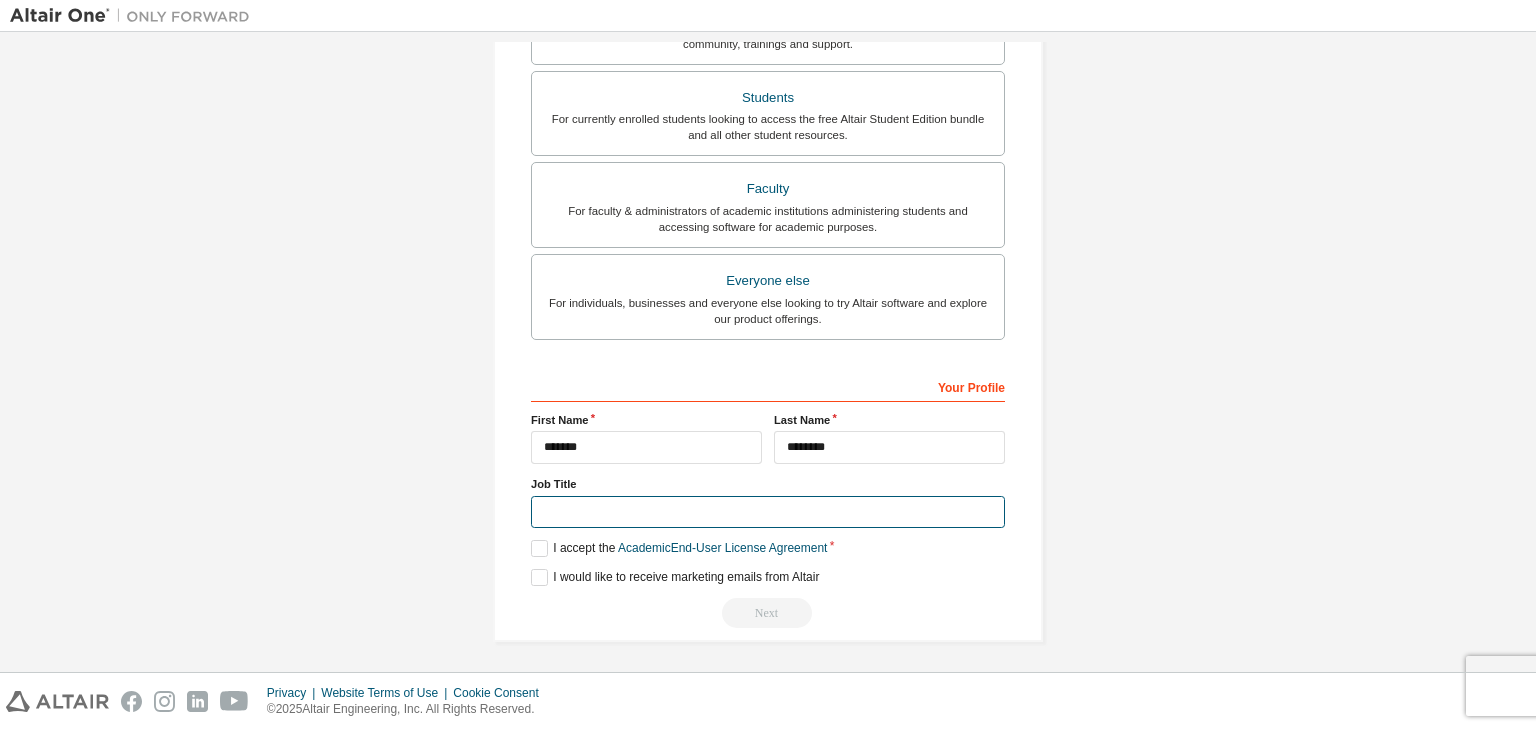 click at bounding box center [768, 512] 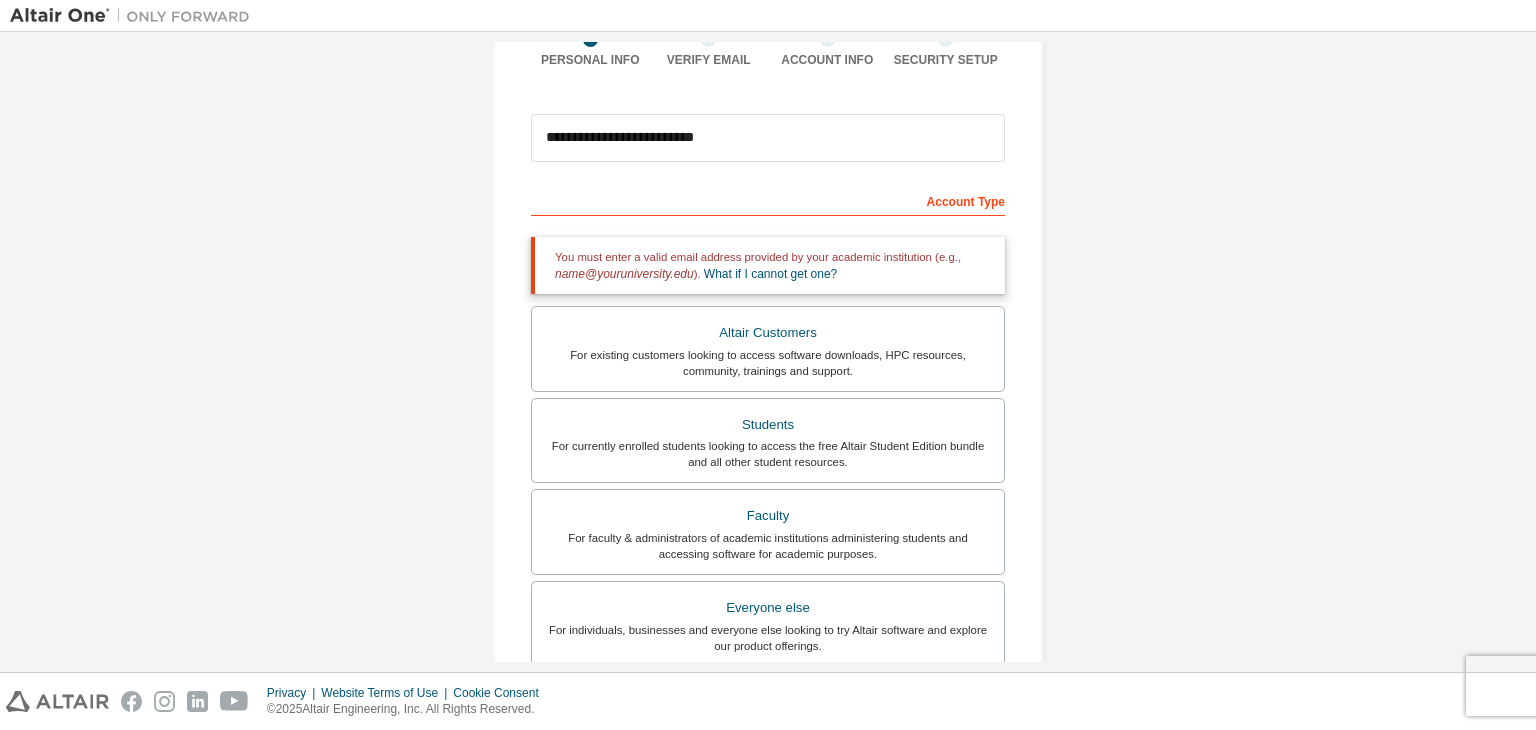 scroll, scrollTop: 164, scrollLeft: 0, axis: vertical 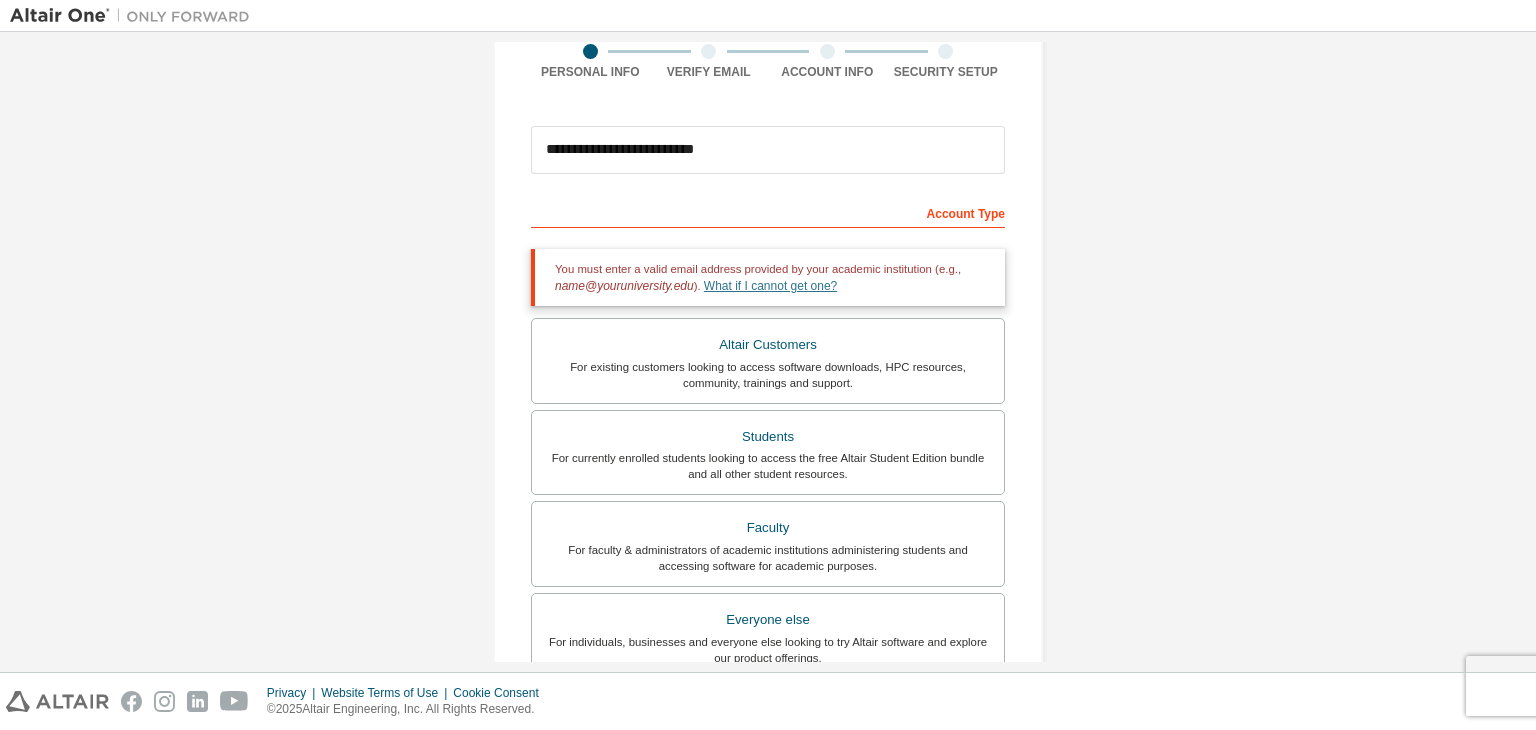 click on "What if I cannot get one?" at bounding box center [770, 286] 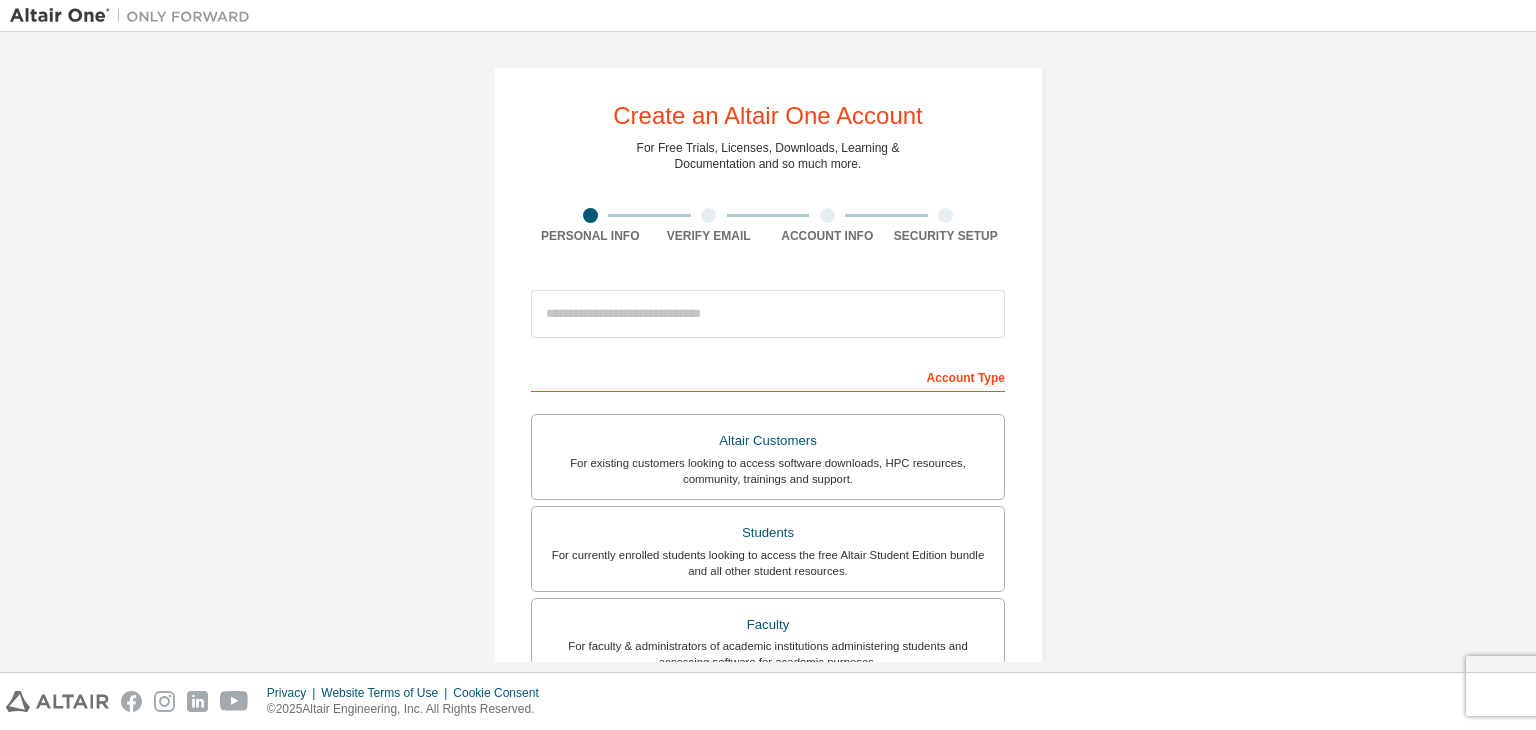 scroll, scrollTop: 0, scrollLeft: 0, axis: both 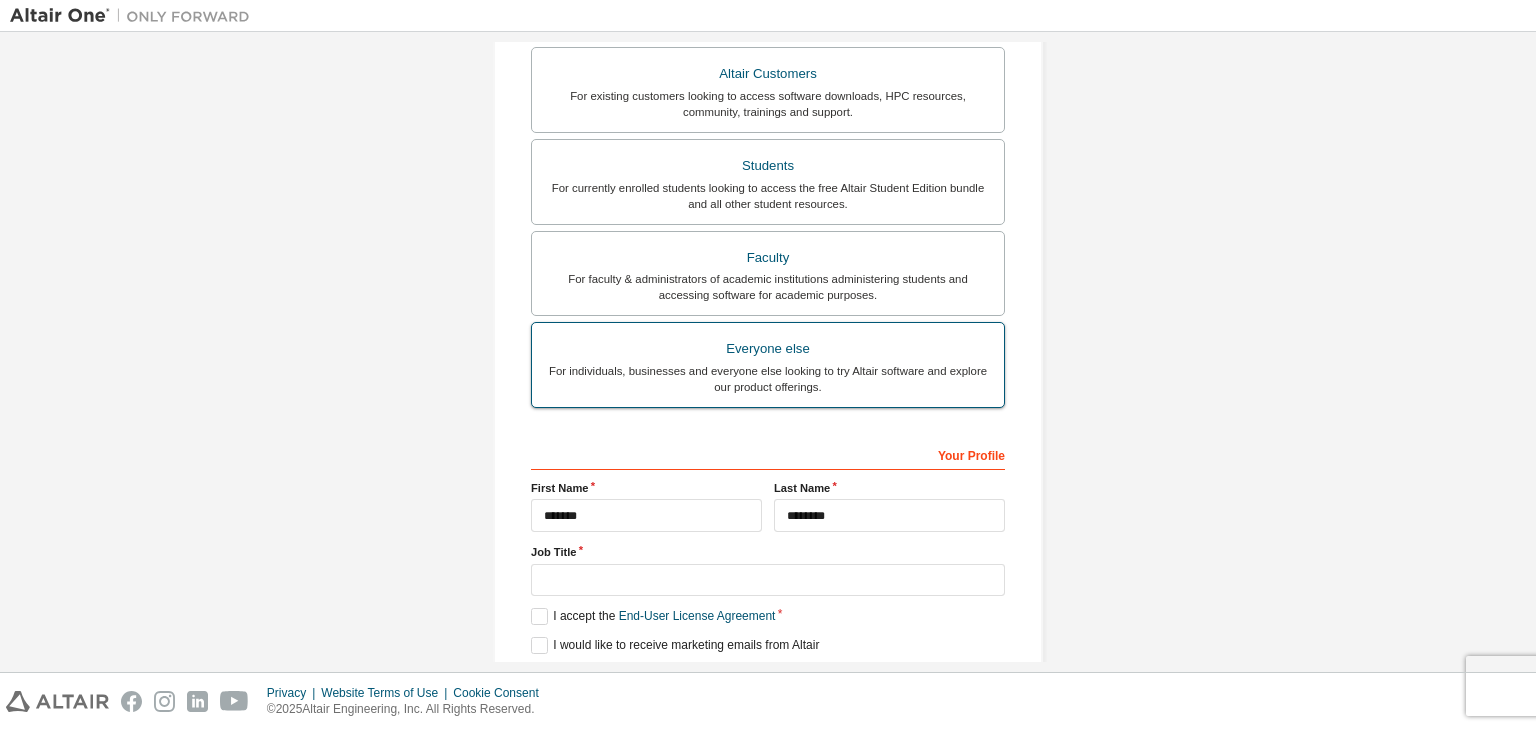 click on "For individuals, businesses and everyone else looking to try Altair software and explore our product offerings." at bounding box center [768, 379] 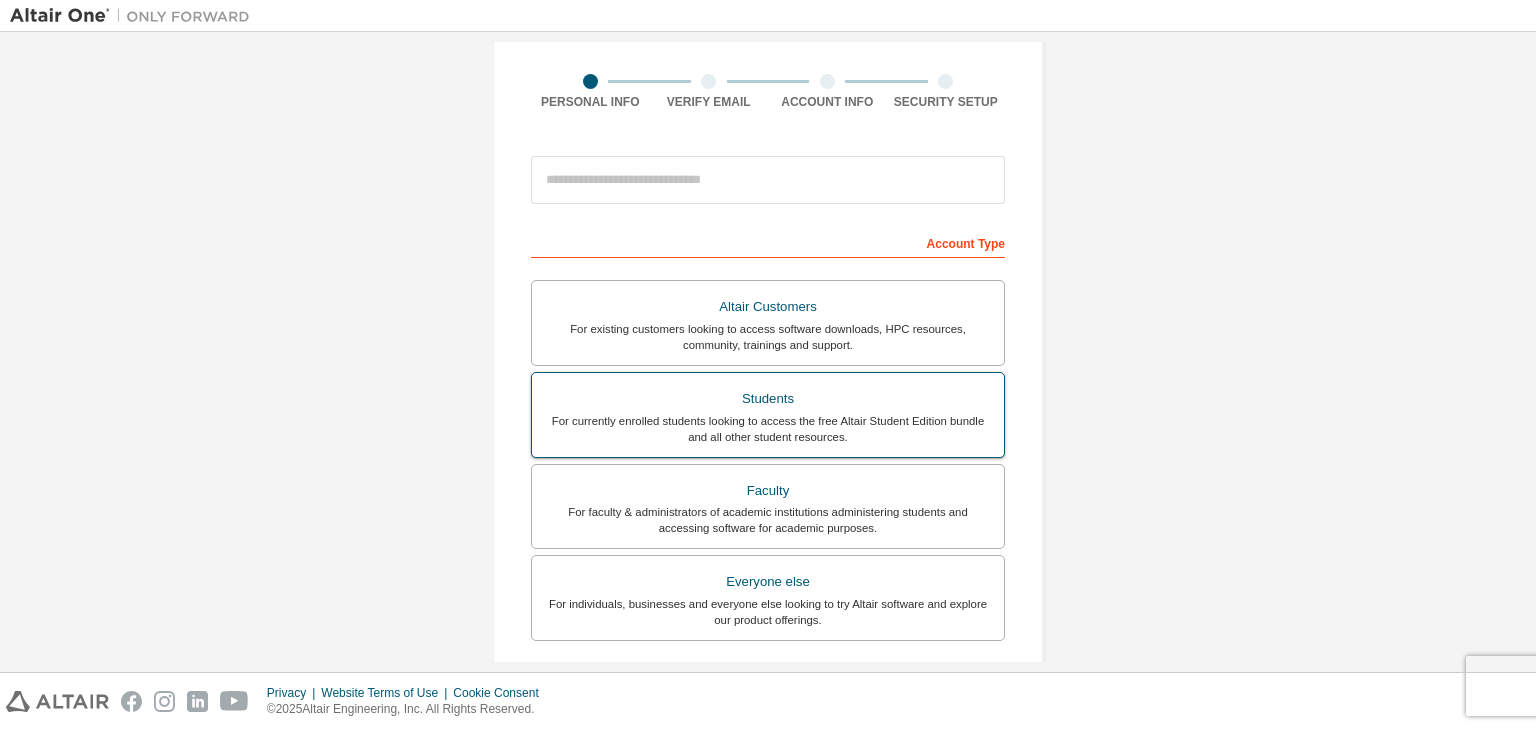 scroll, scrollTop: 435, scrollLeft: 0, axis: vertical 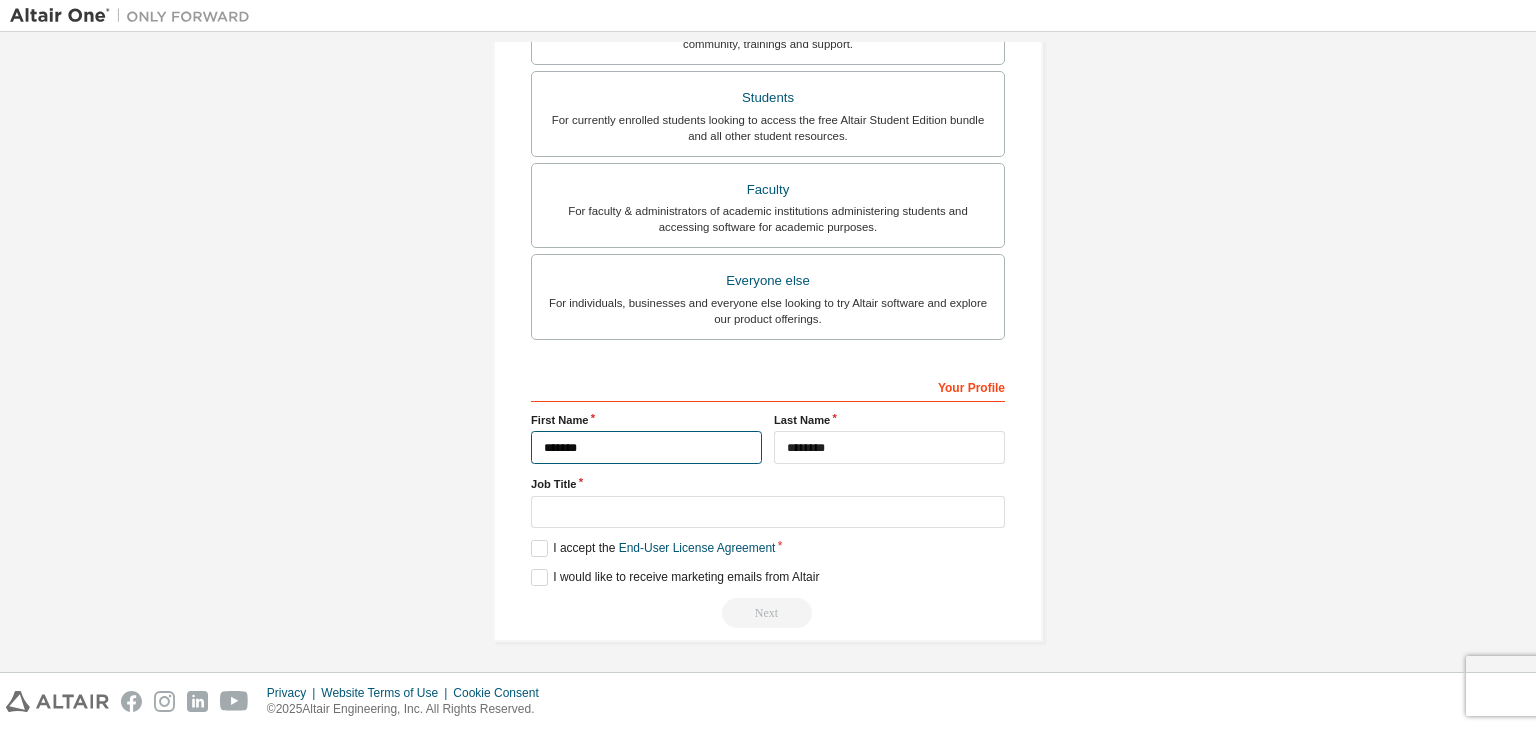 click on "******" at bounding box center (646, 447) 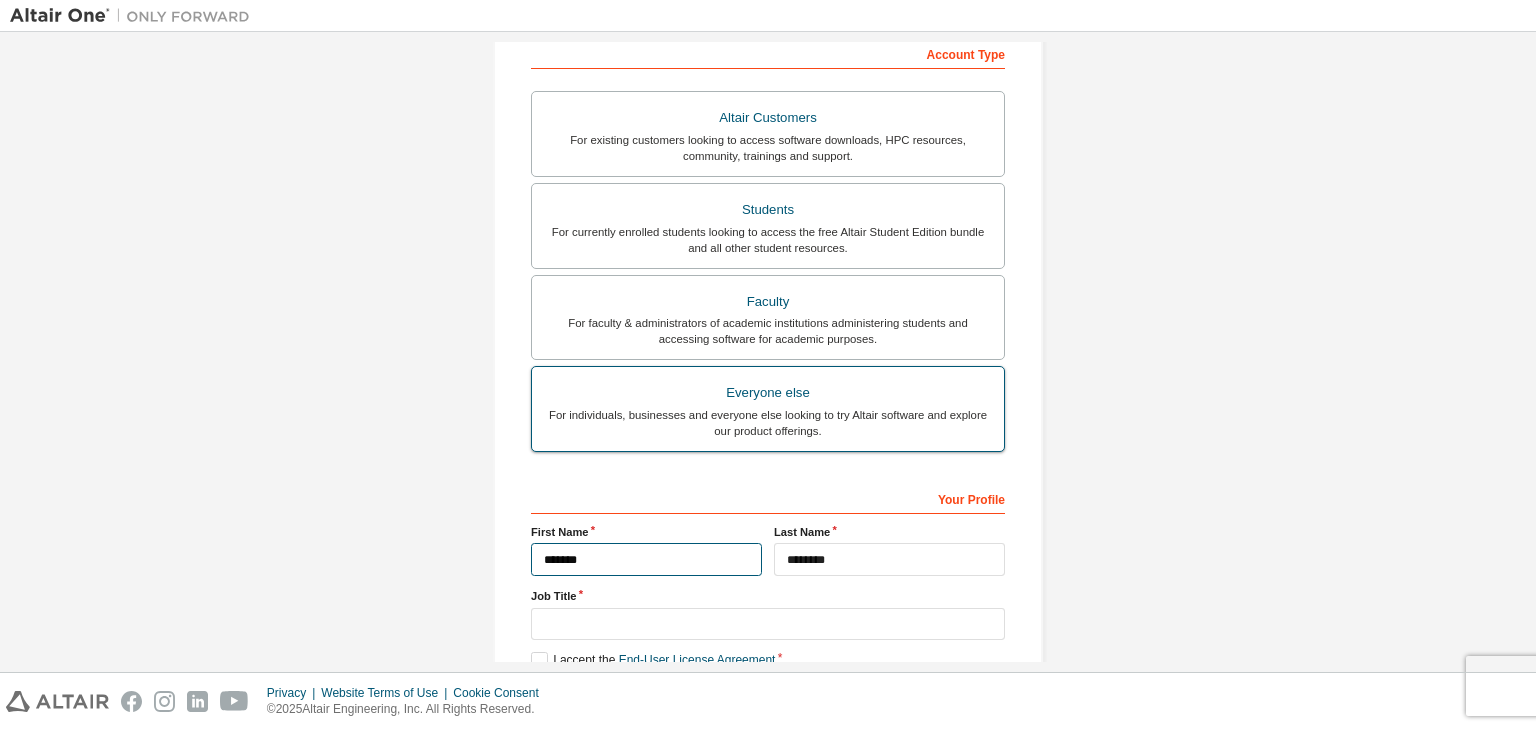 scroll, scrollTop: 435, scrollLeft: 0, axis: vertical 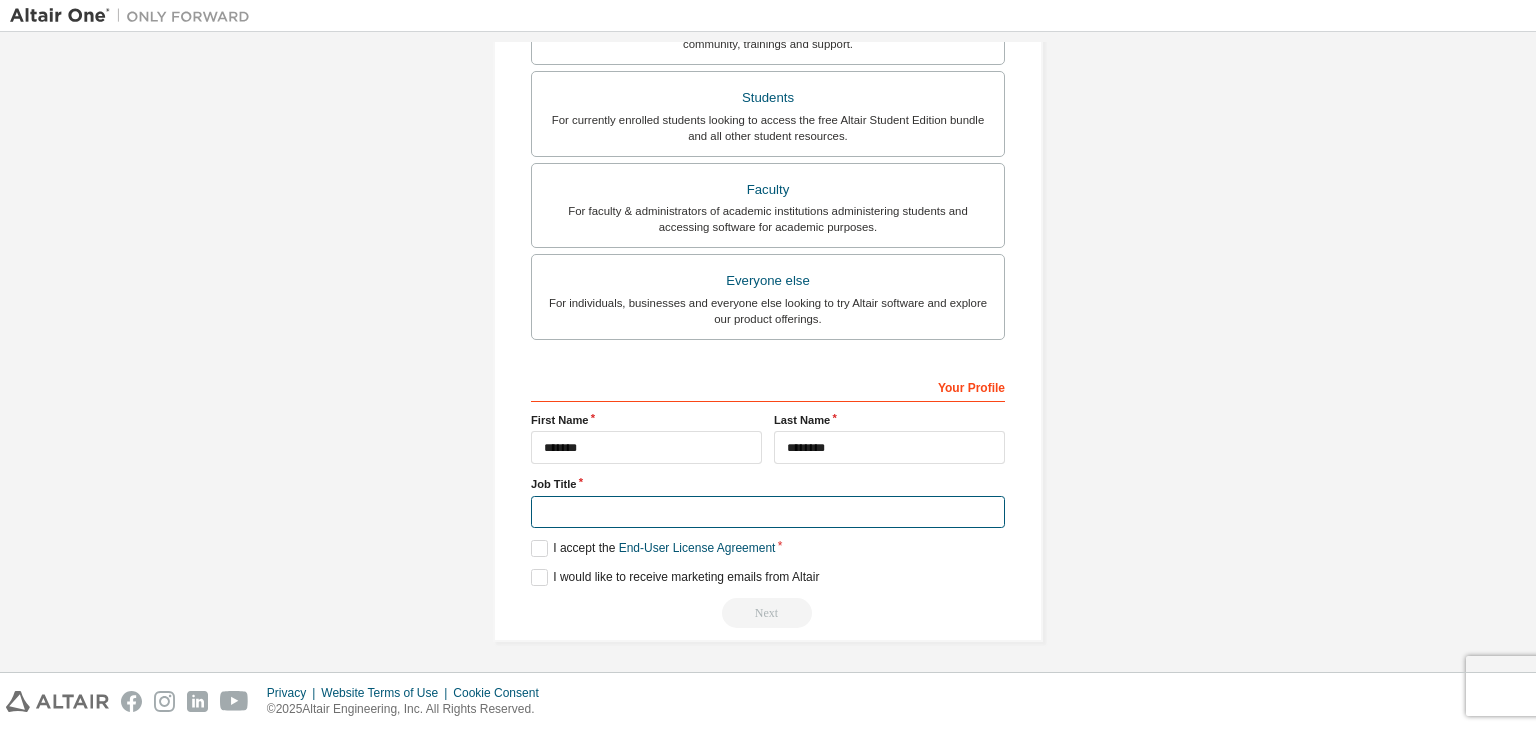 click at bounding box center [768, 512] 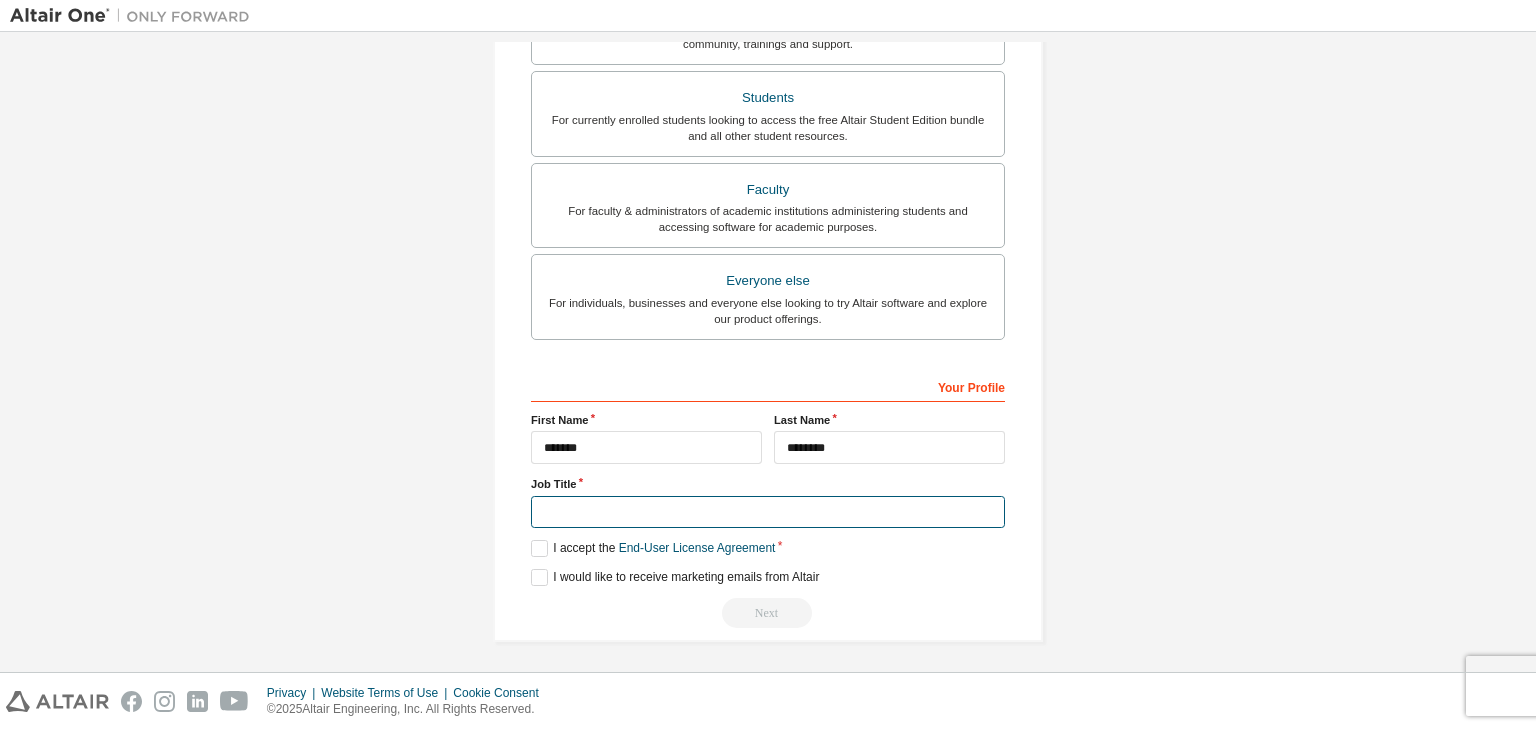 click at bounding box center (768, 512) 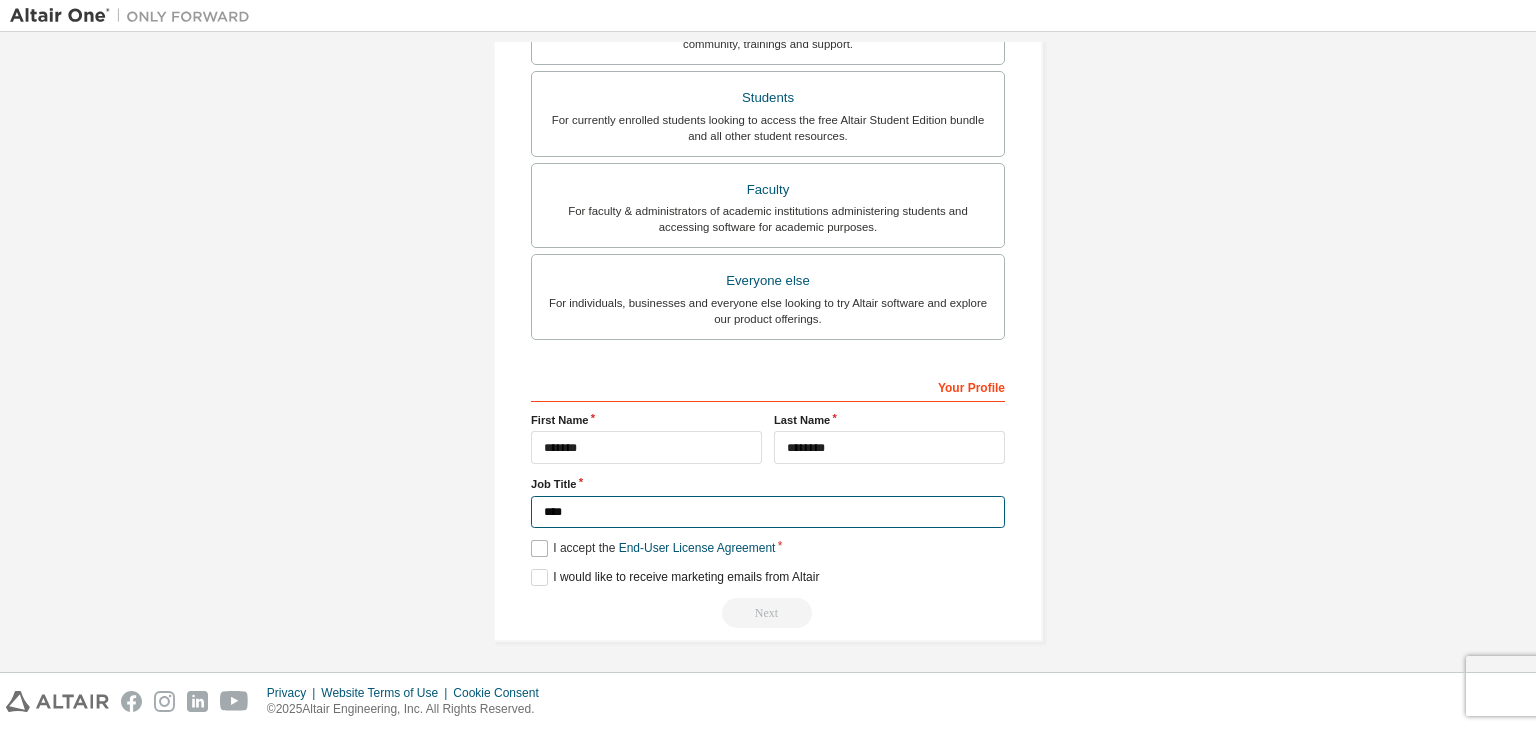 type on "****" 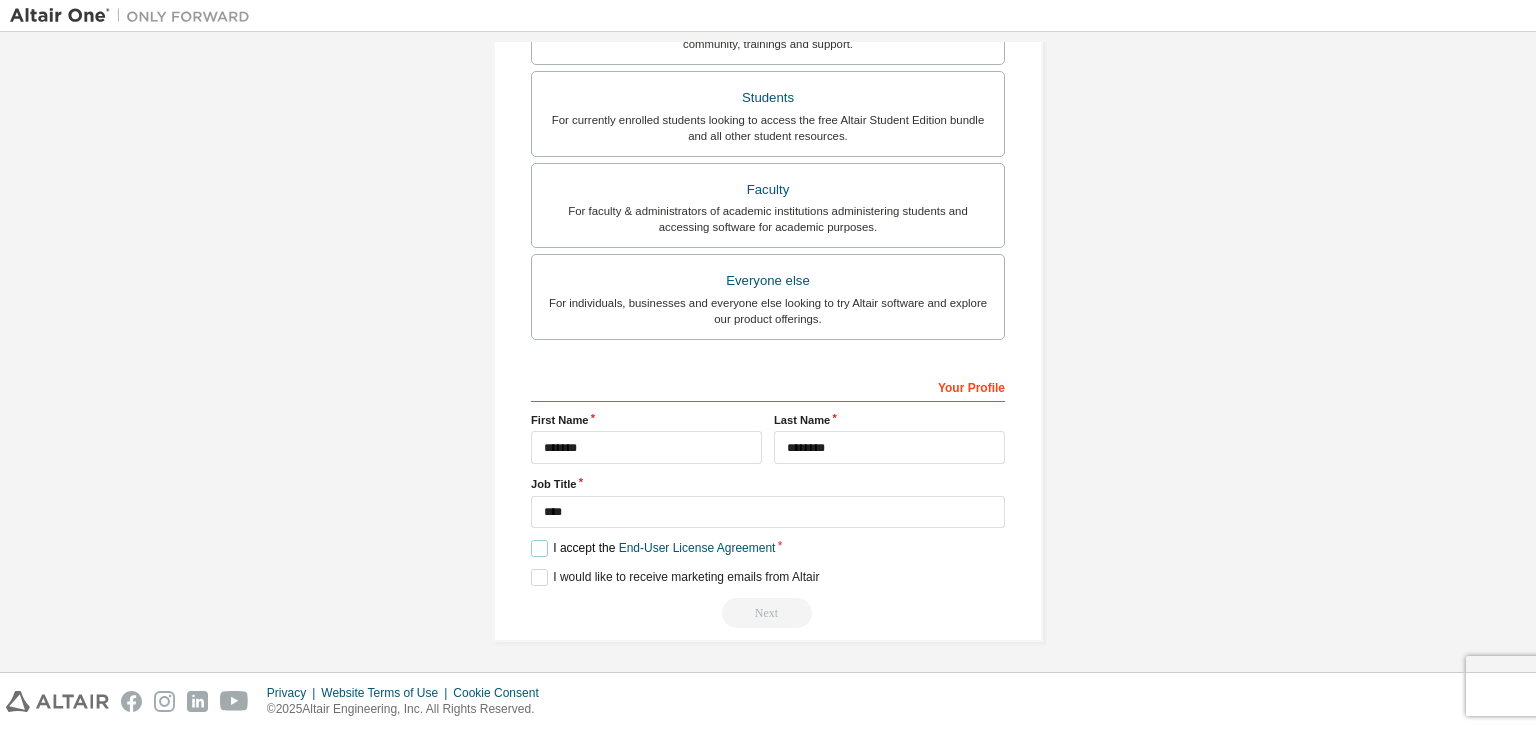 click on "I accept the    End-User License Agreement" at bounding box center (653, 548) 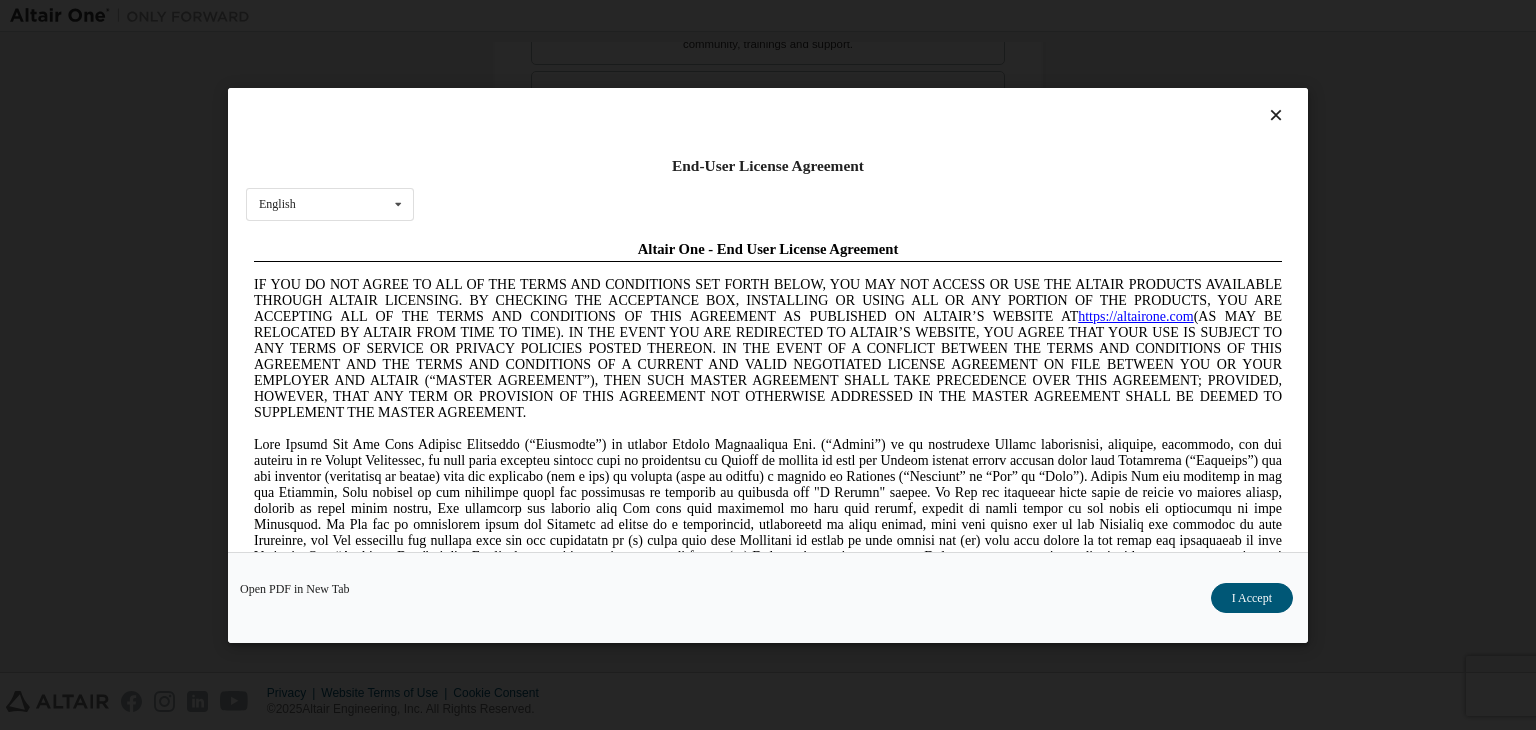 scroll, scrollTop: 888, scrollLeft: 0, axis: vertical 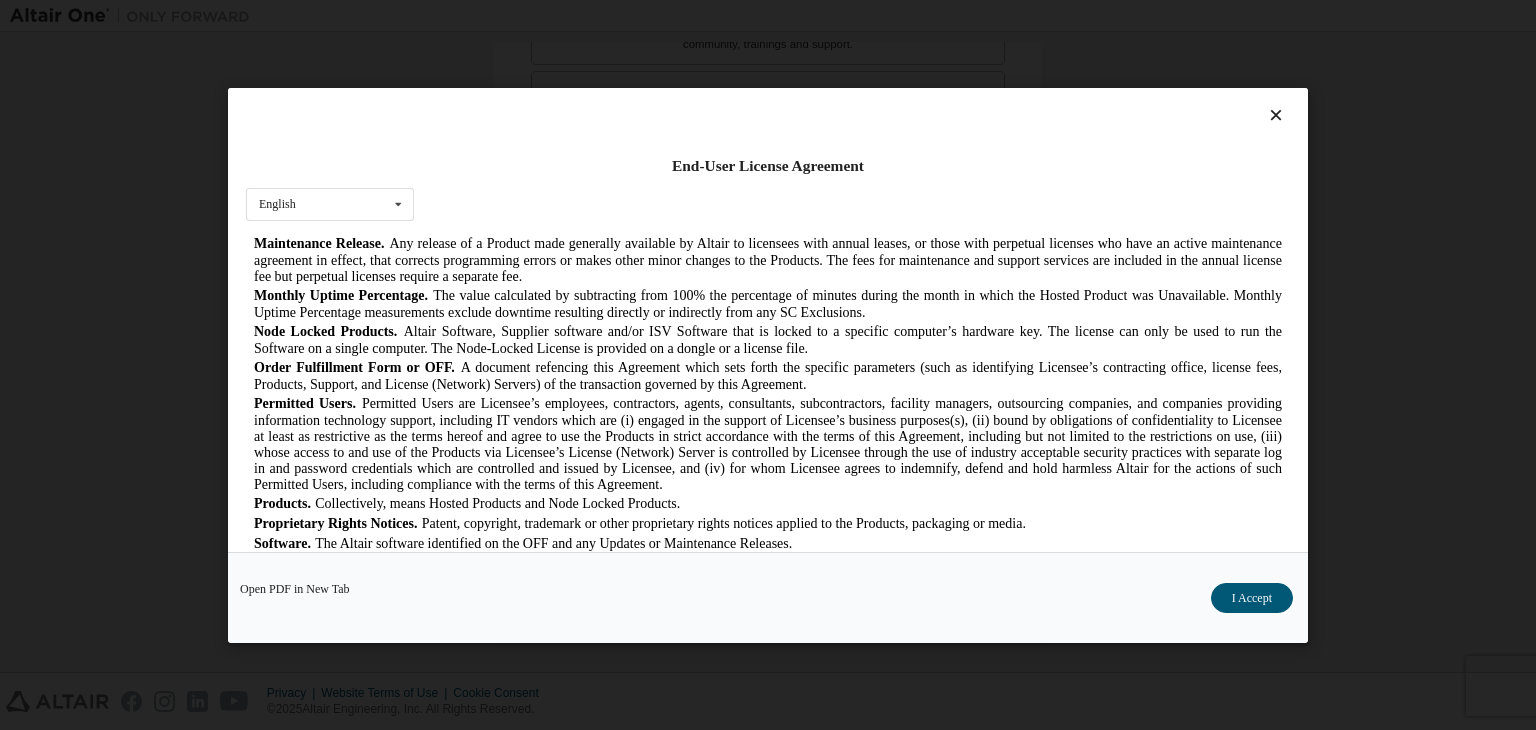 click at bounding box center [1276, 115] 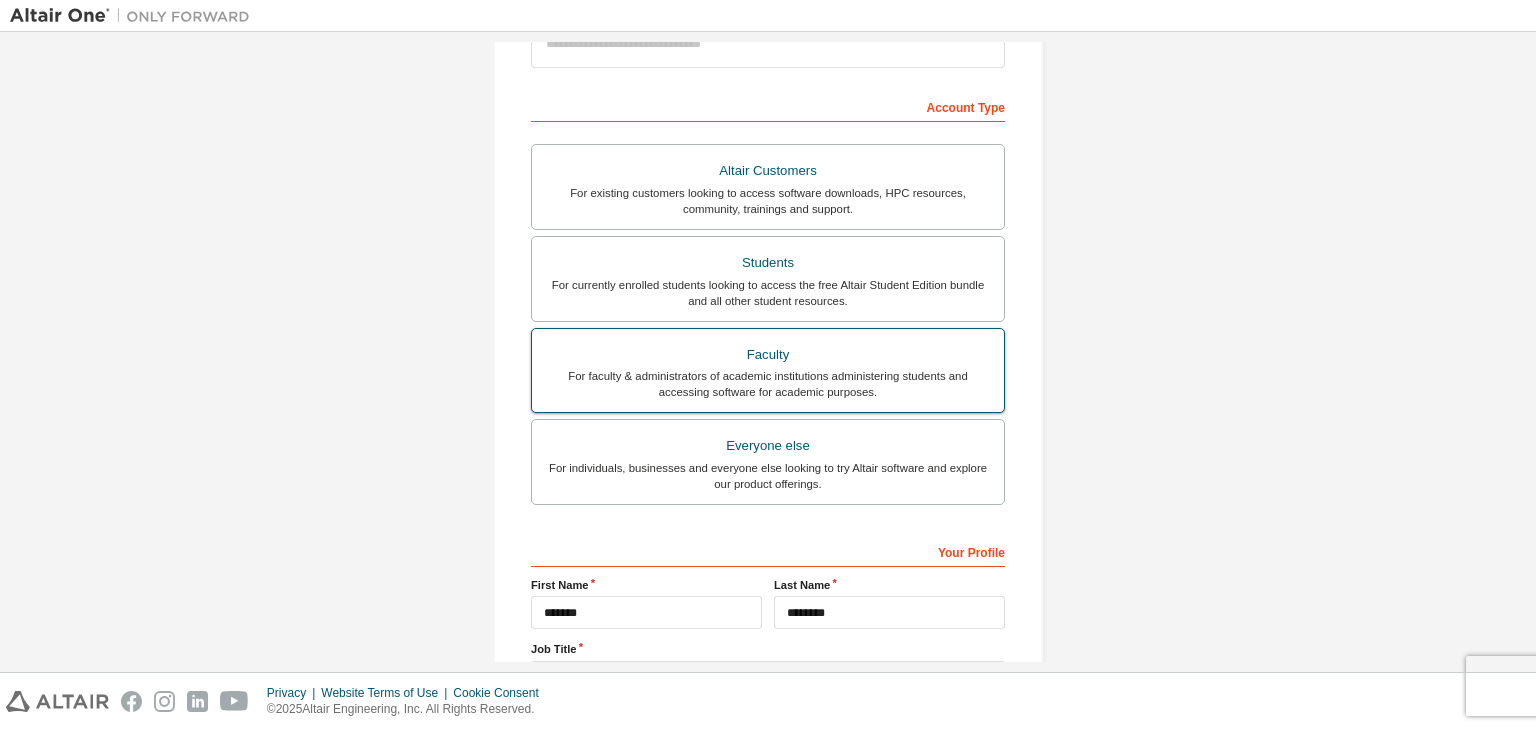 scroll, scrollTop: 260, scrollLeft: 0, axis: vertical 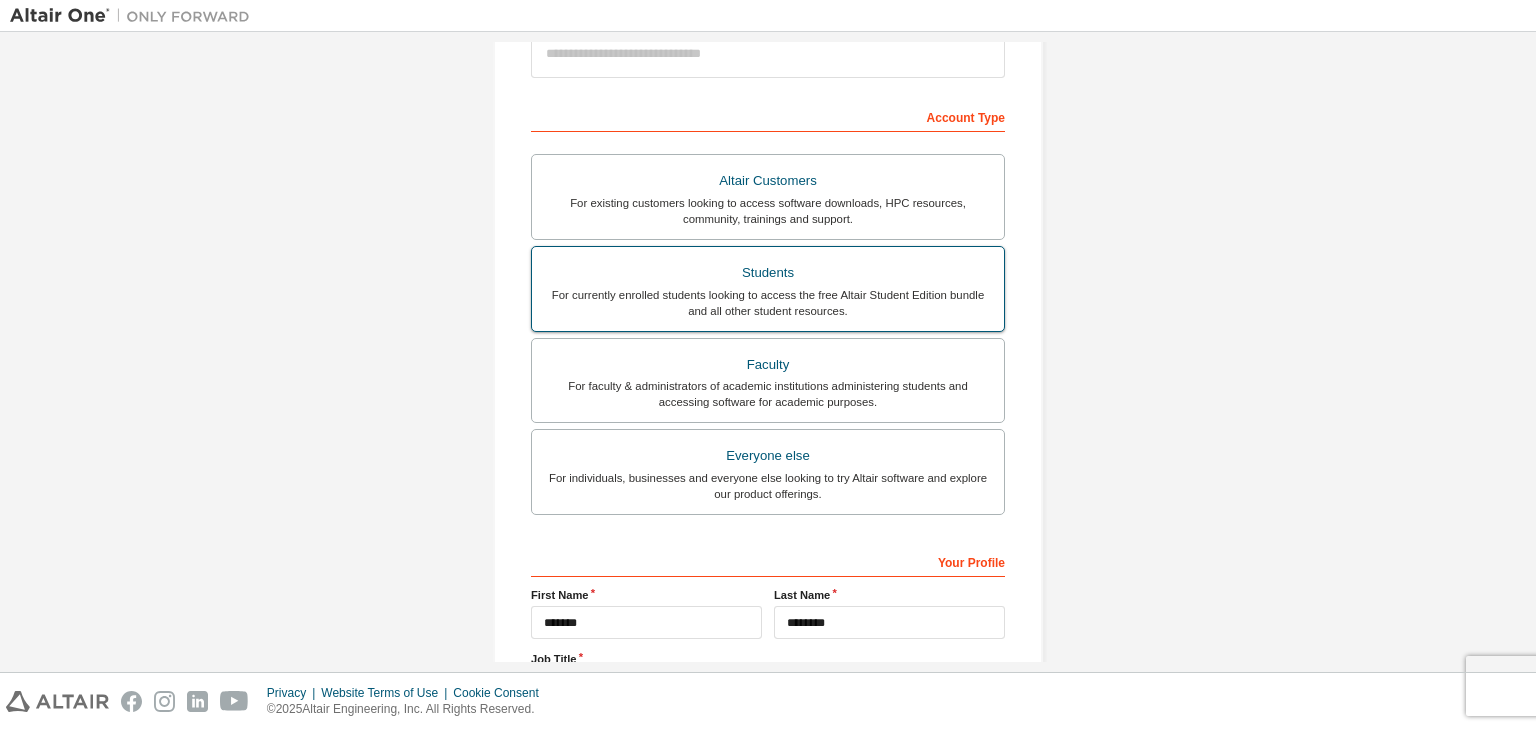 click on "Students" at bounding box center [768, 273] 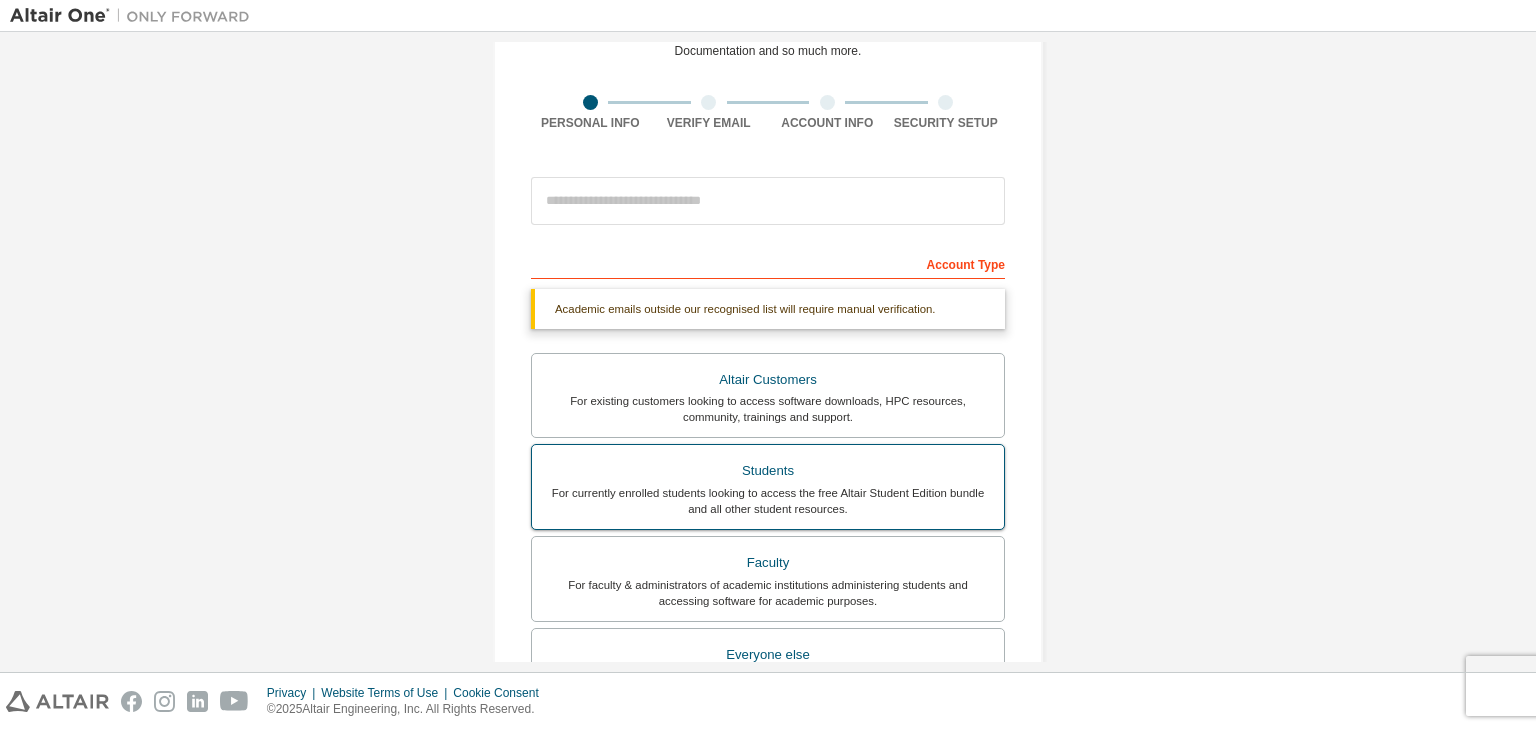 scroll, scrollTop: 101, scrollLeft: 0, axis: vertical 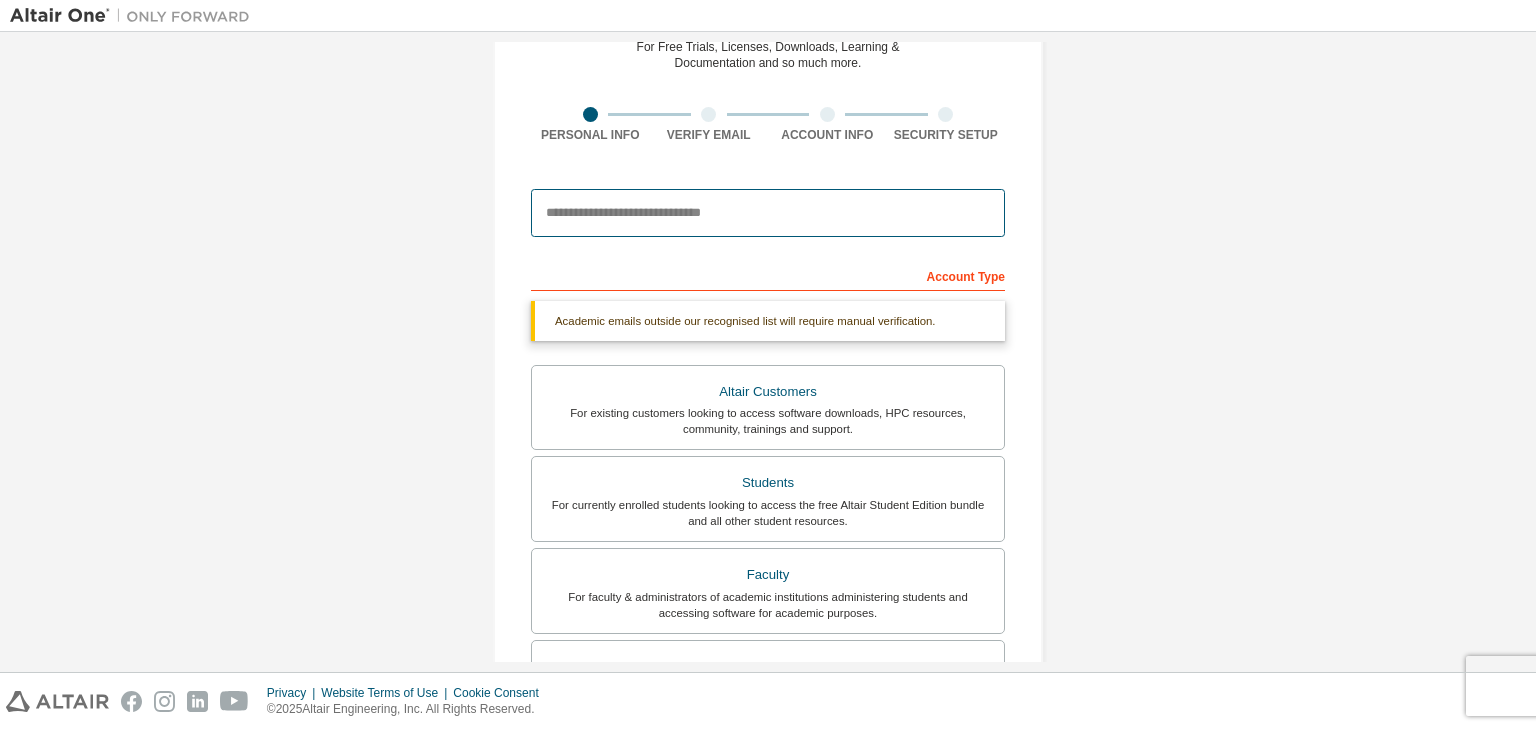 click at bounding box center [768, 213] 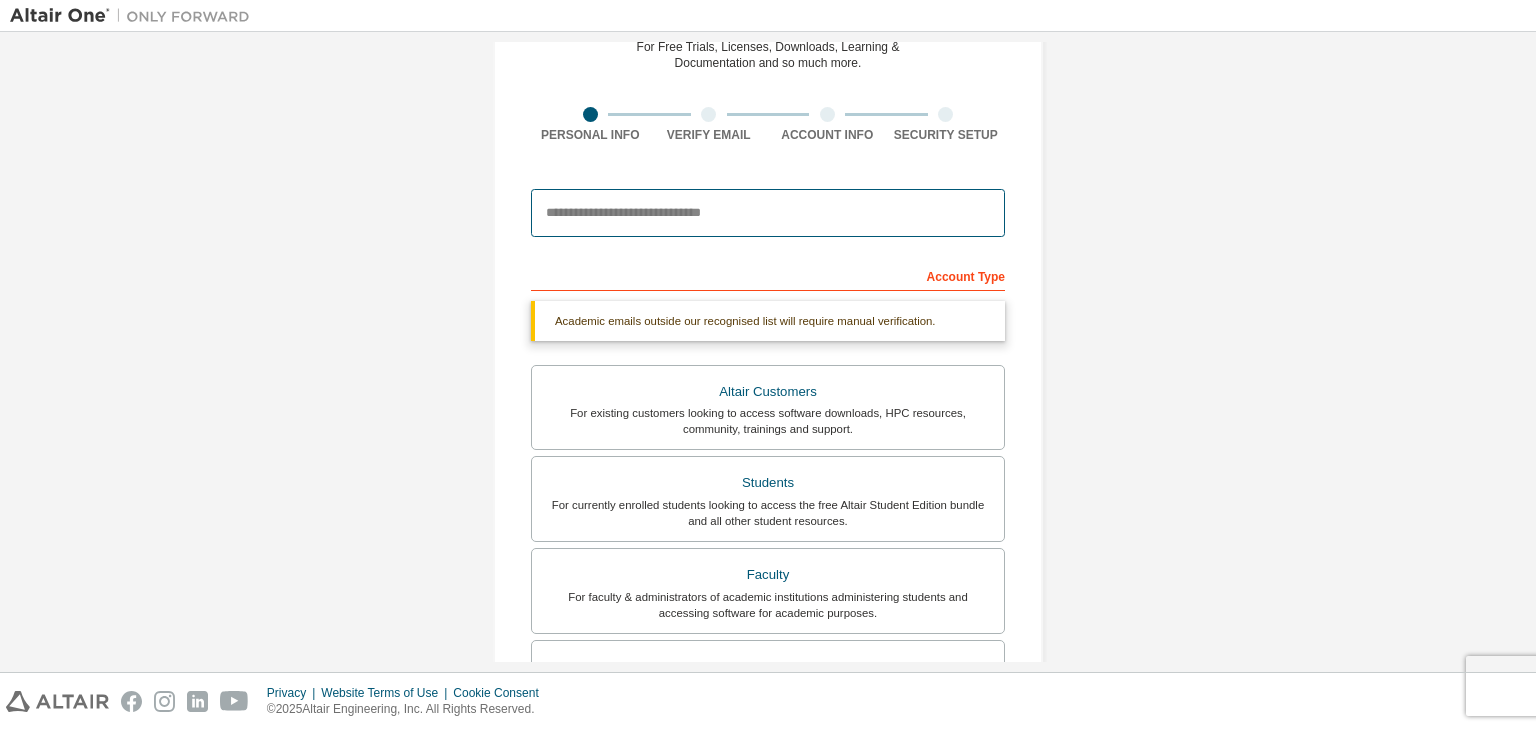 type on "**********" 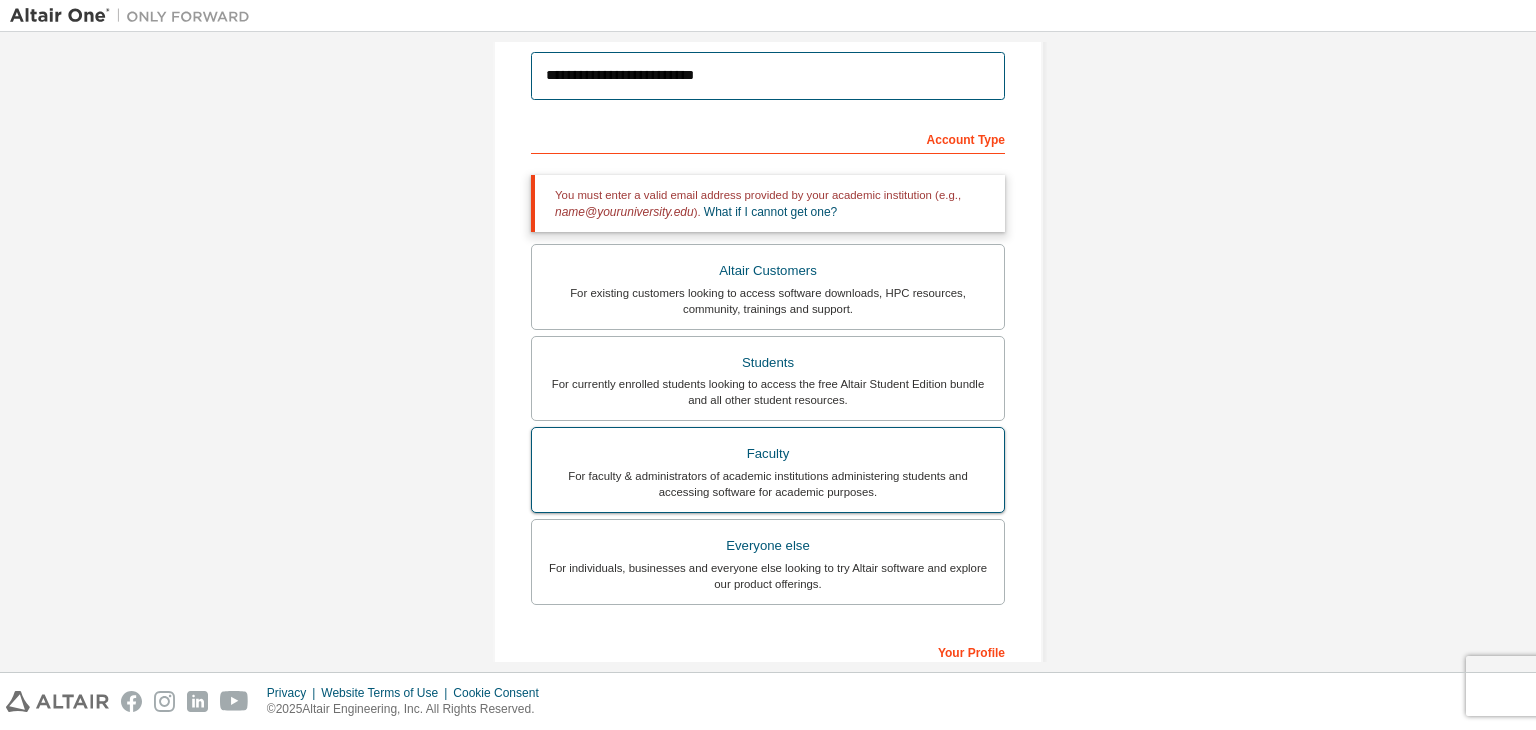 scroll, scrollTop: 0, scrollLeft: 0, axis: both 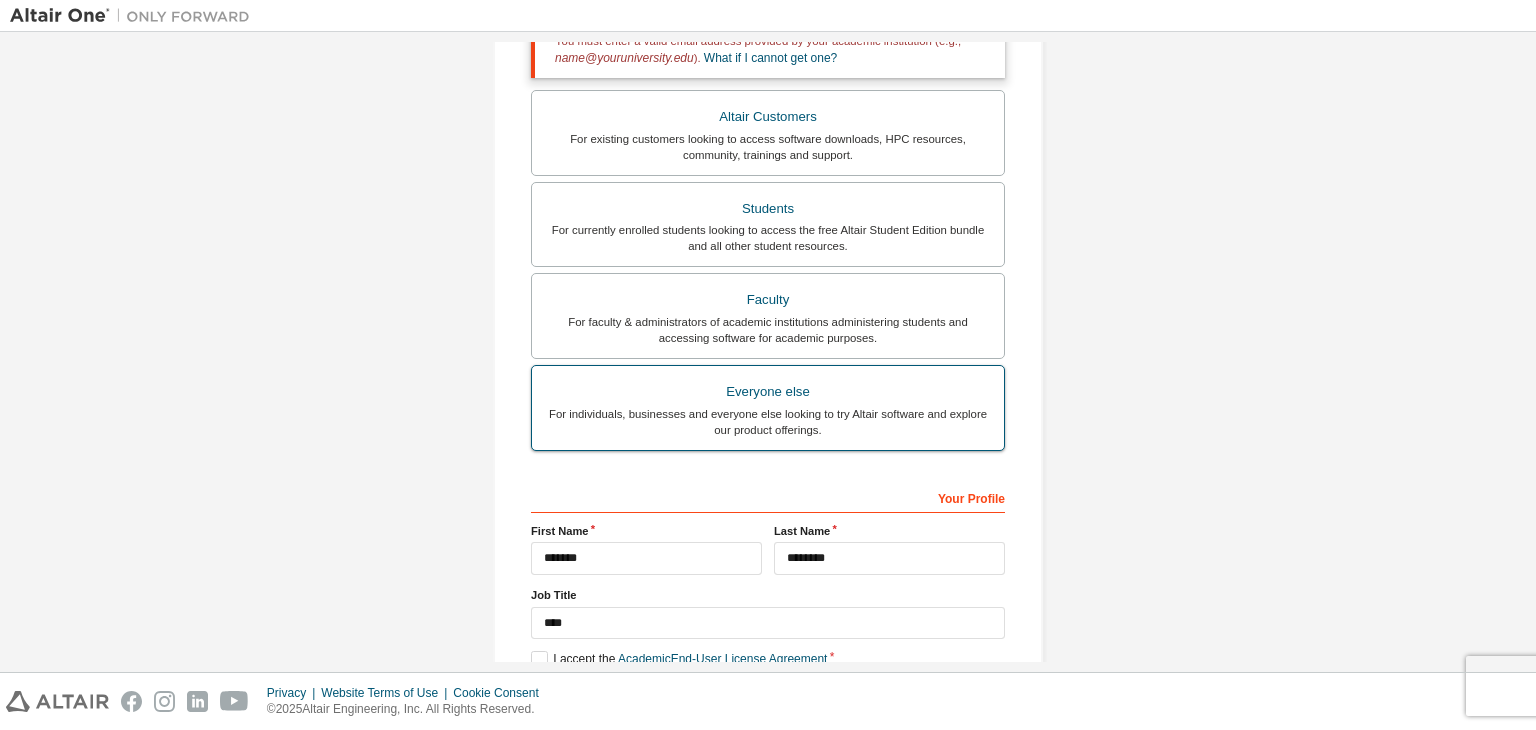 click on "Everyone else" at bounding box center (768, 392) 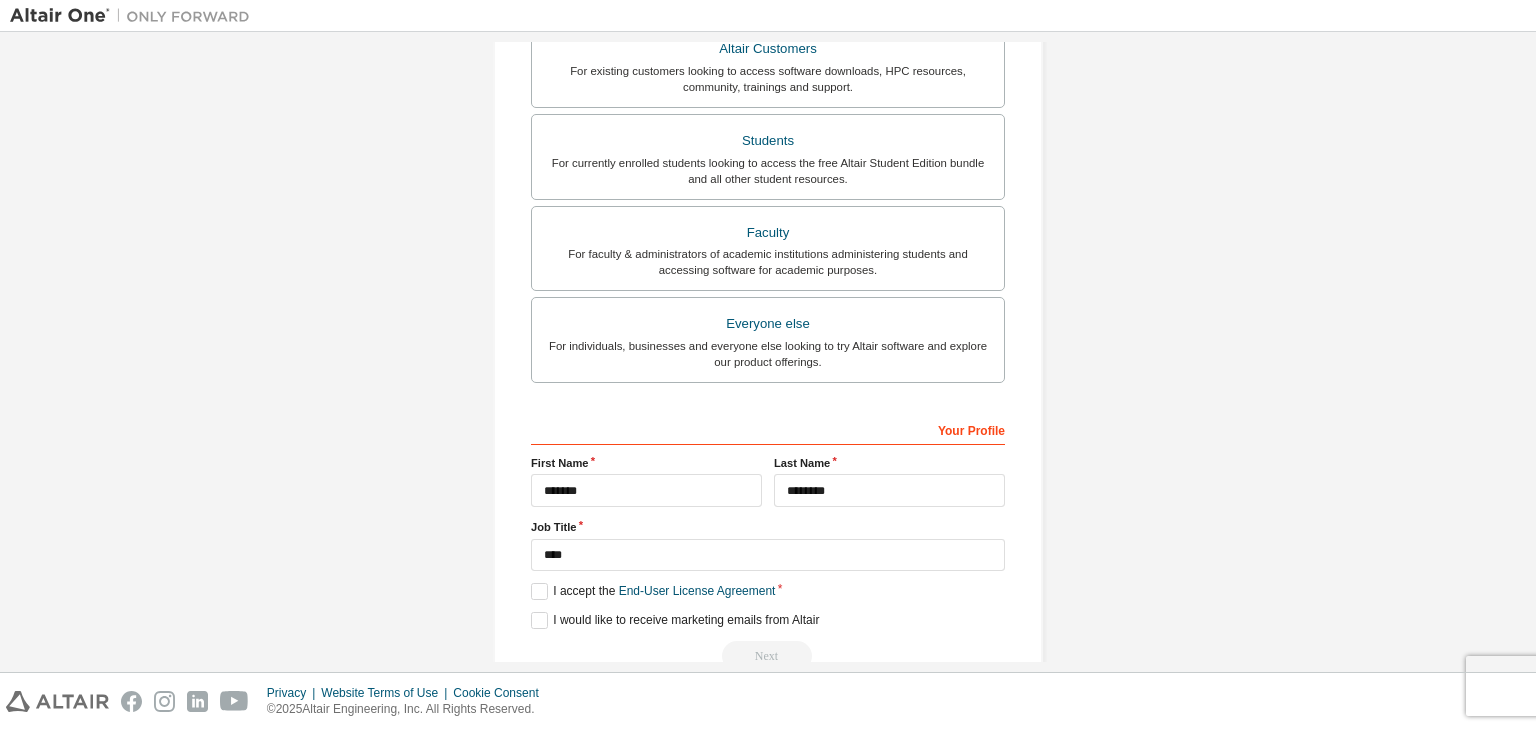 scroll, scrollTop: 435, scrollLeft: 0, axis: vertical 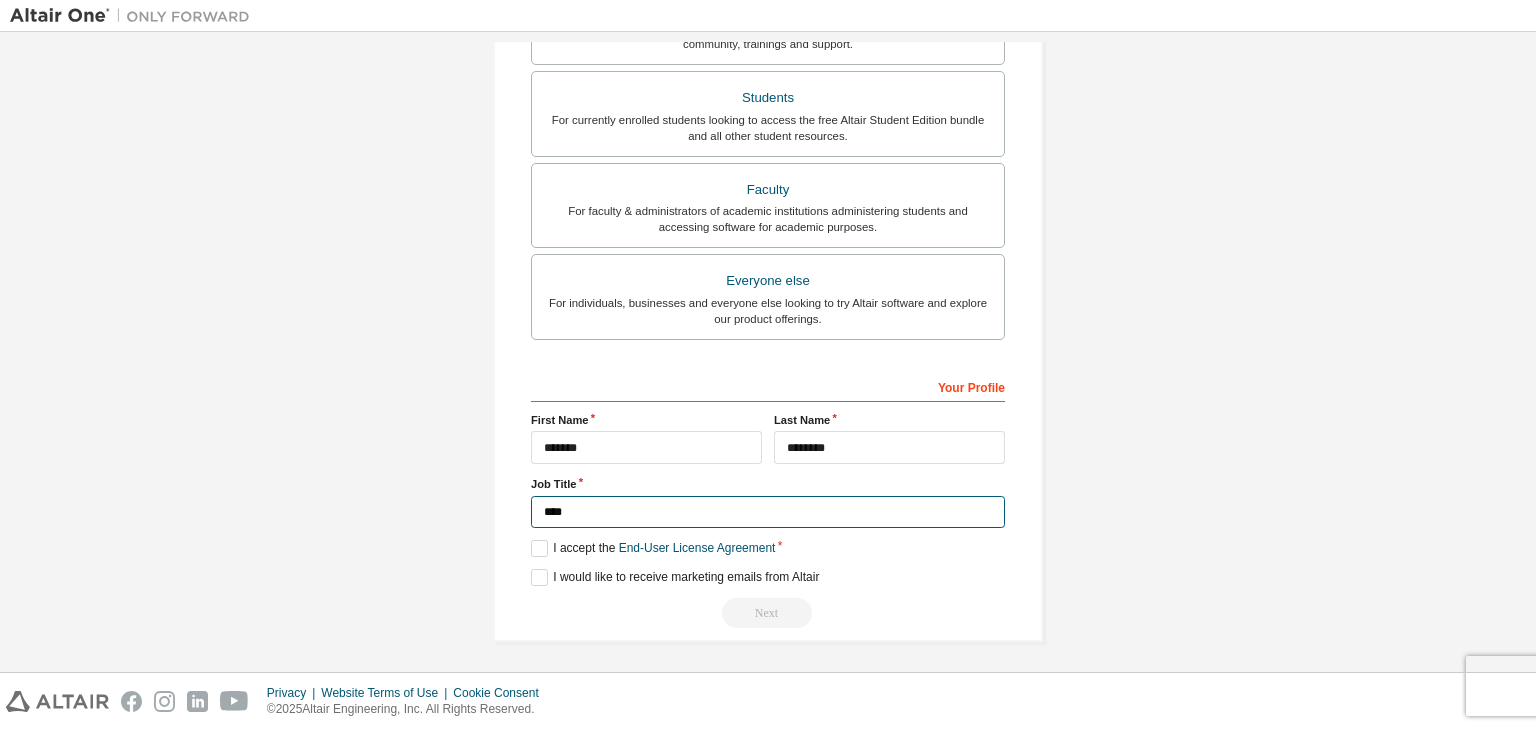 click on "****" at bounding box center [768, 512] 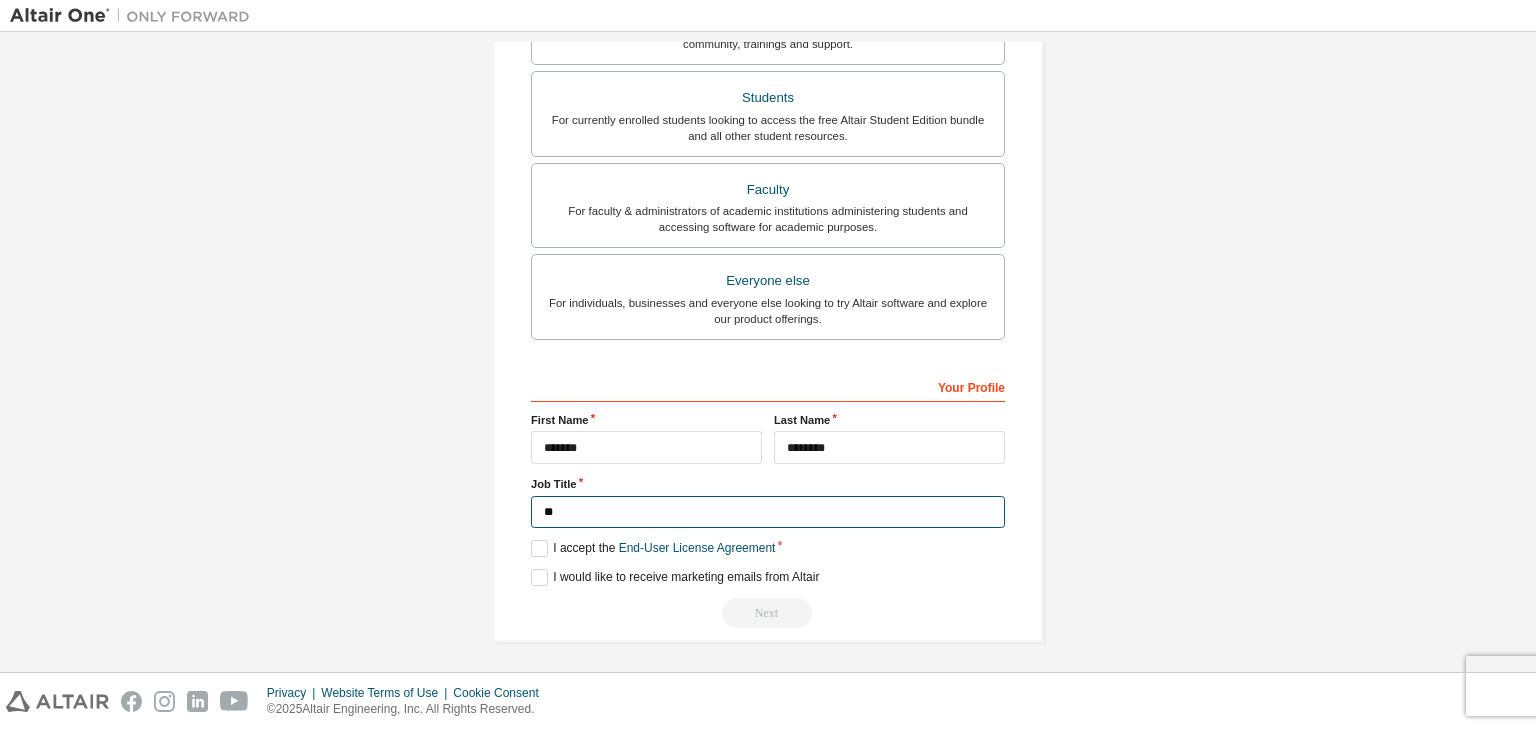 type on "*" 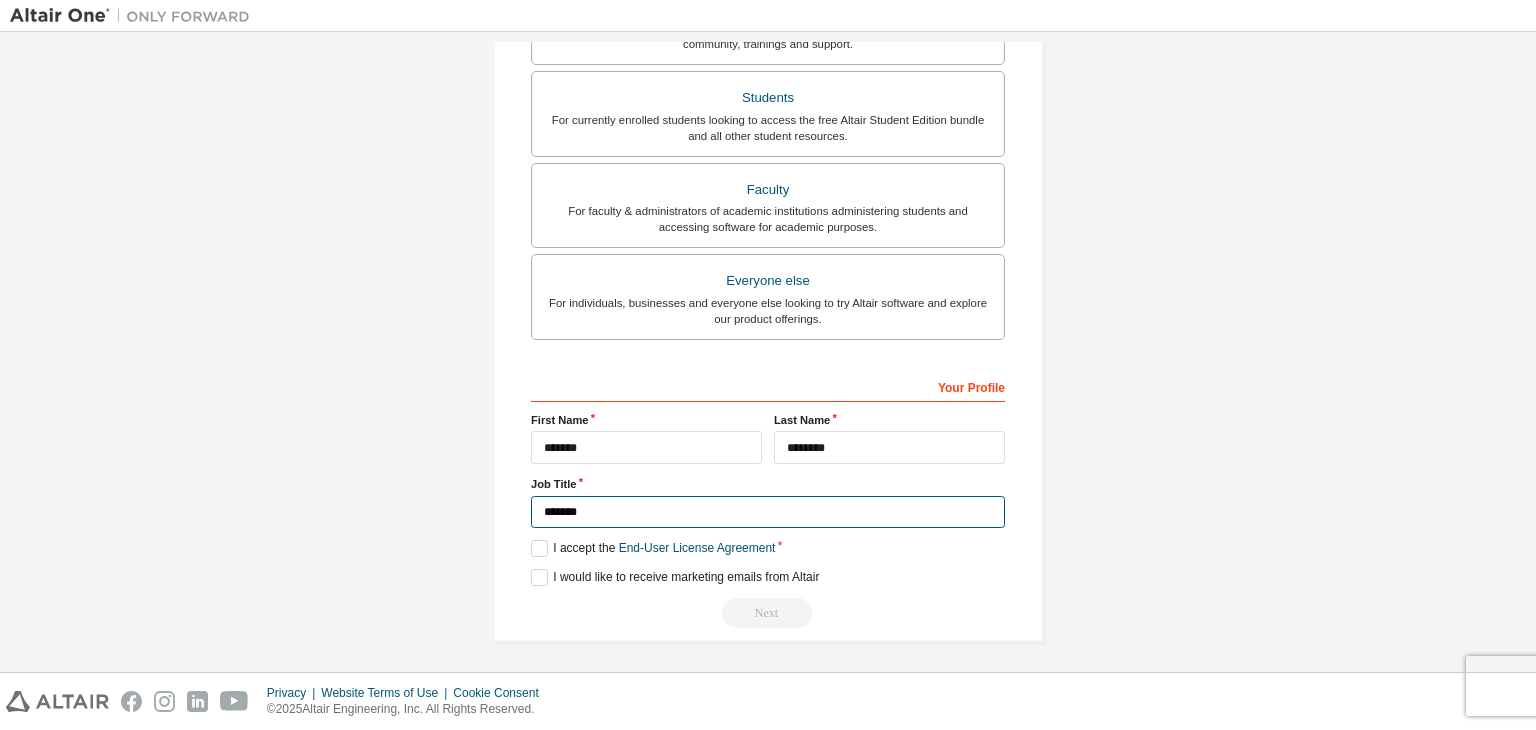 type on "*******" 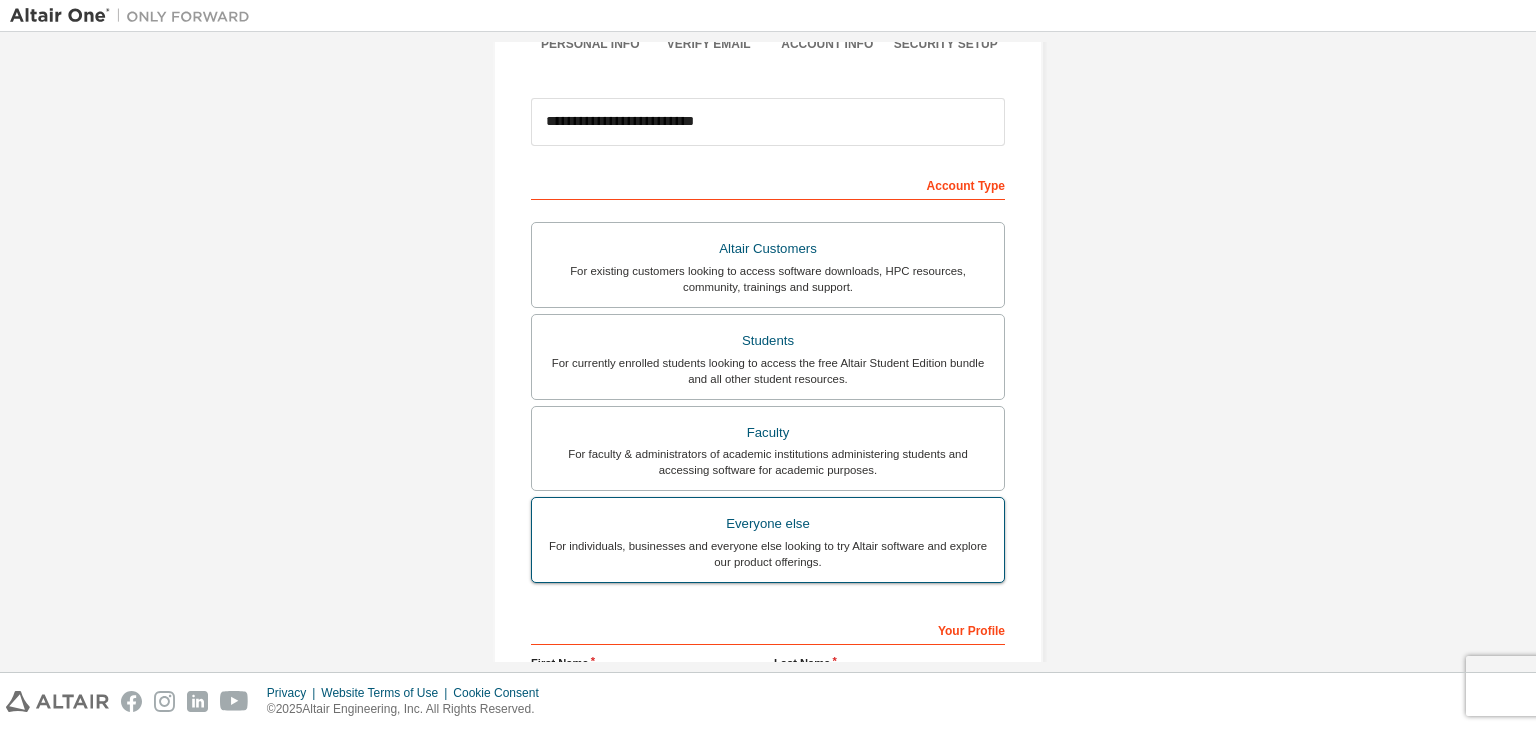 scroll, scrollTop: 196, scrollLeft: 0, axis: vertical 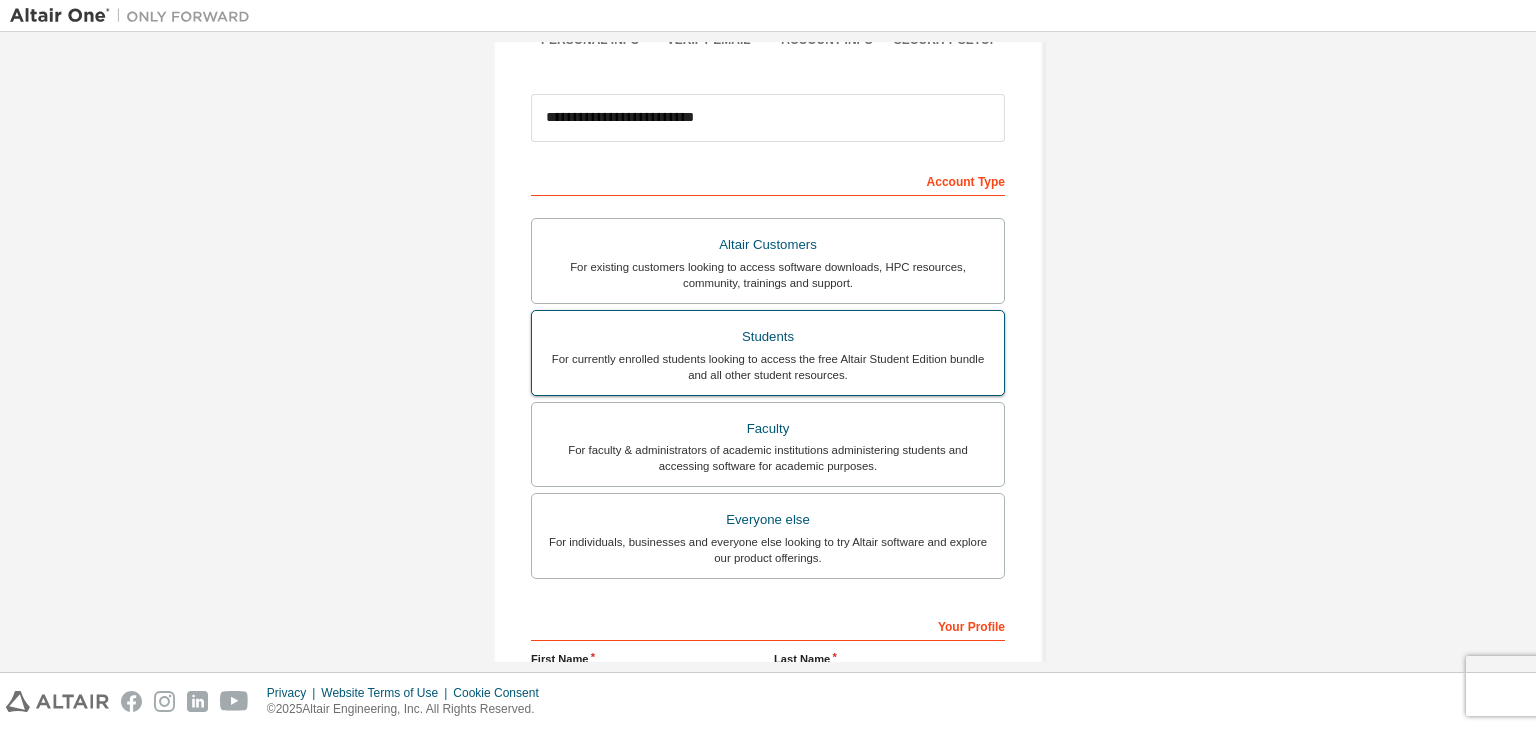 click on "For currently enrolled students looking to access the free Altair Student Edition bundle and all other student resources." at bounding box center (768, 367) 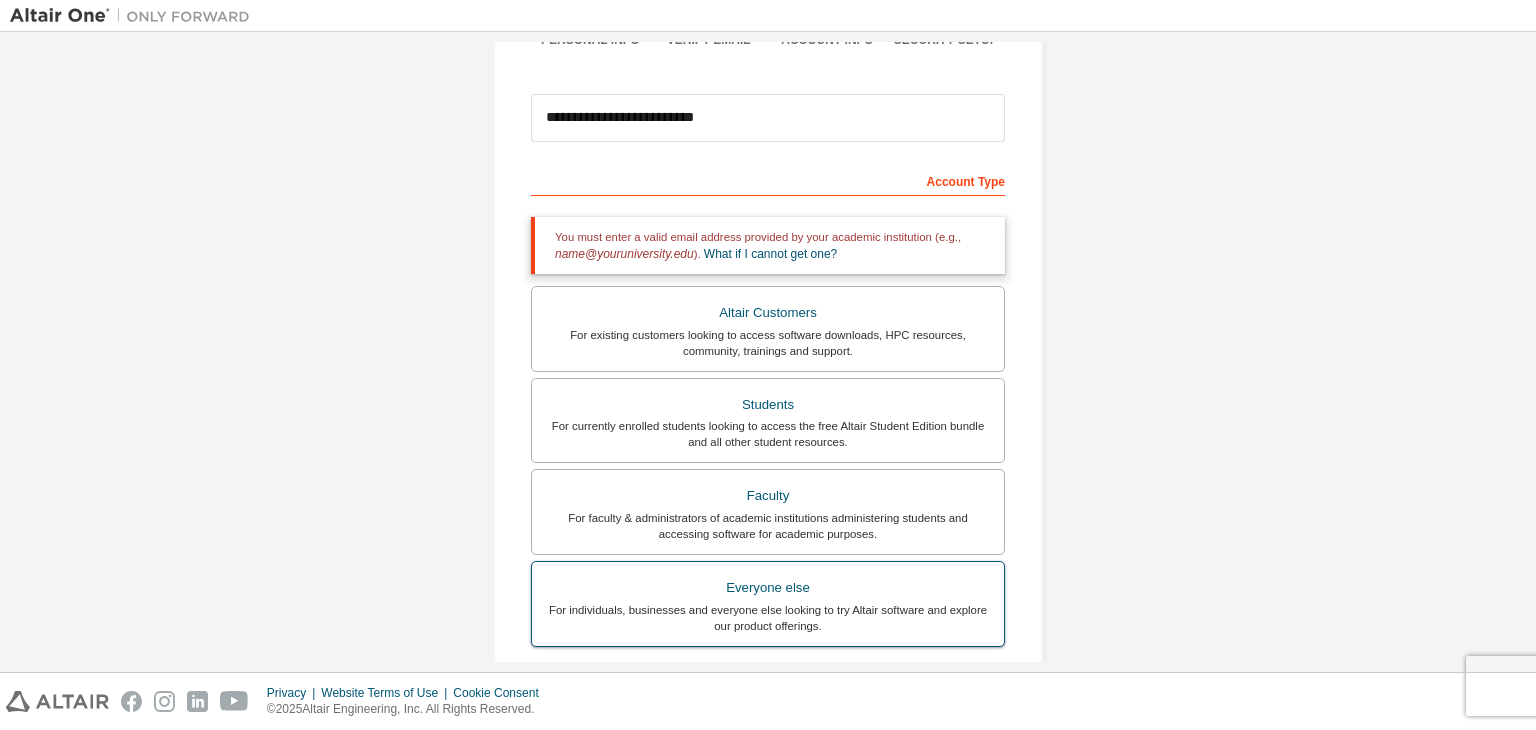 click on "Everyone else" at bounding box center (768, 588) 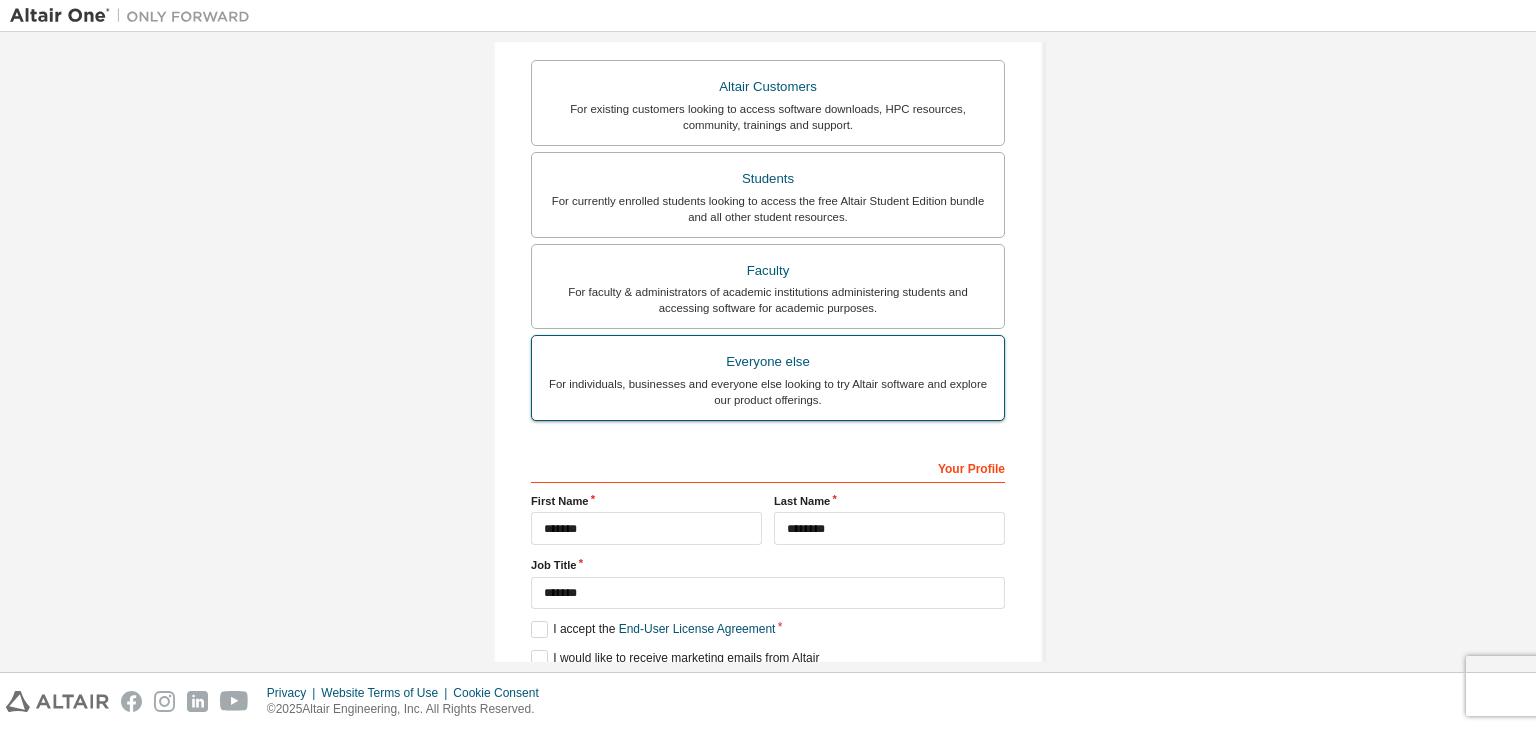scroll, scrollTop: 435, scrollLeft: 0, axis: vertical 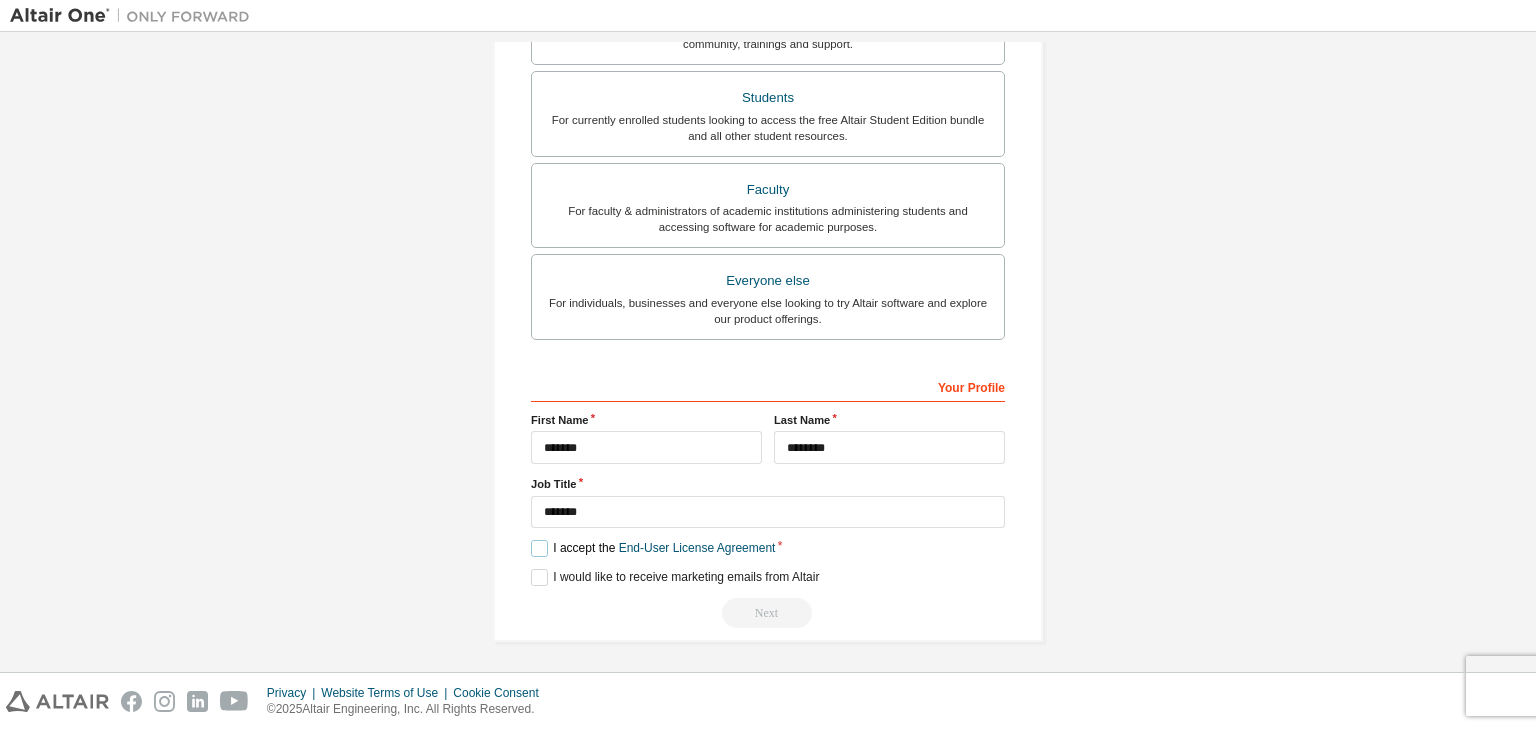 click on "I accept the    End-User License Agreement" at bounding box center (653, 548) 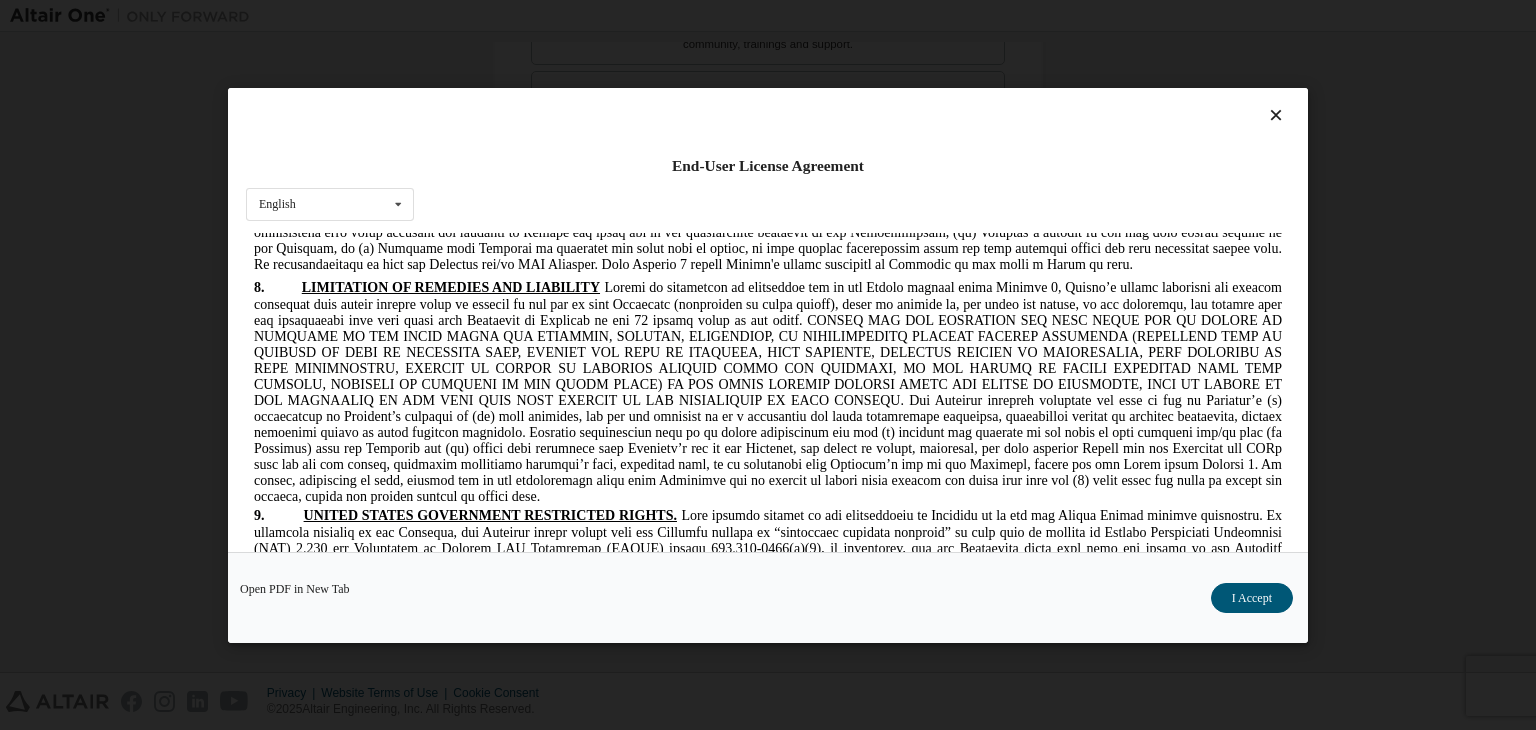 scroll, scrollTop: 3482, scrollLeft: 0, axis: vertical 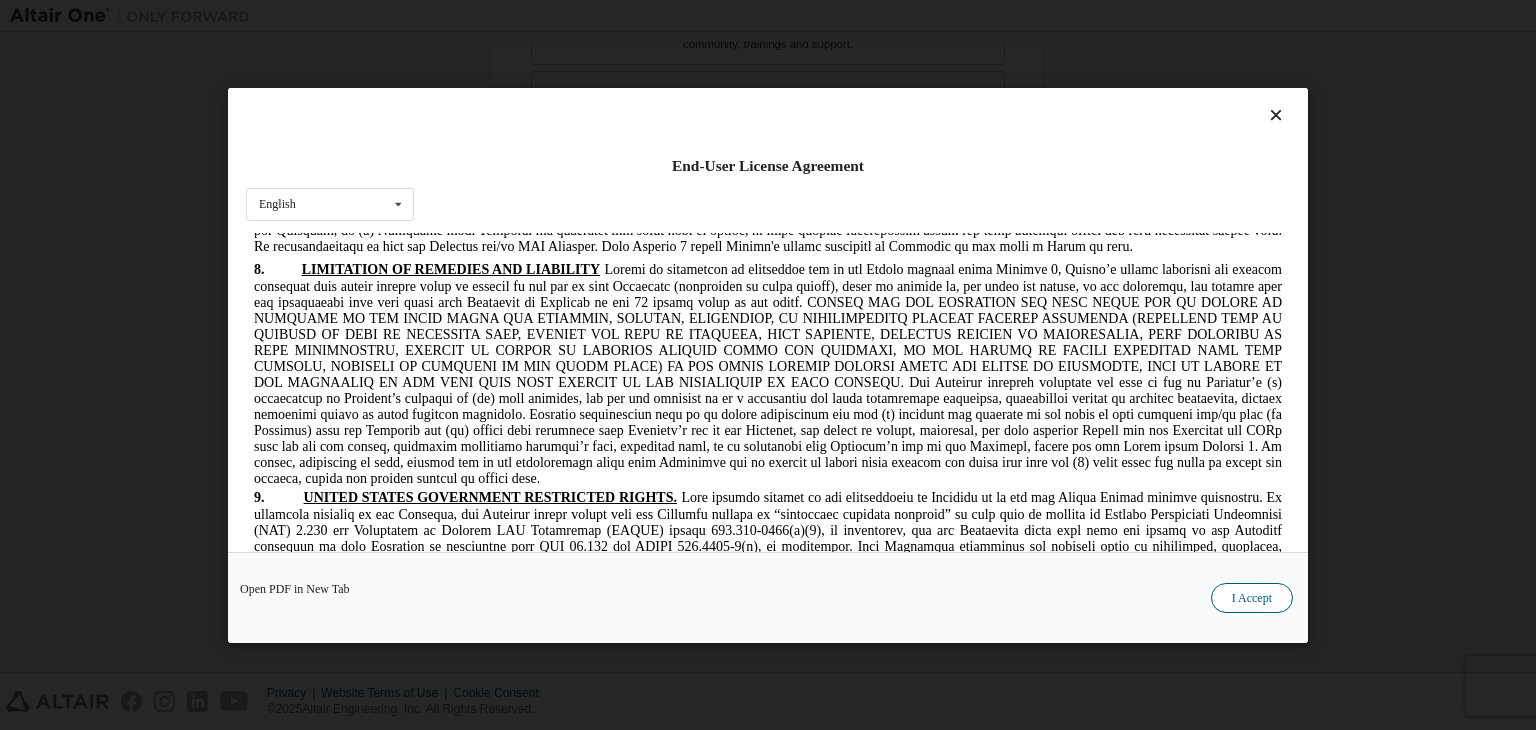 click on "I Accept" at bounding box center (1252, 598) 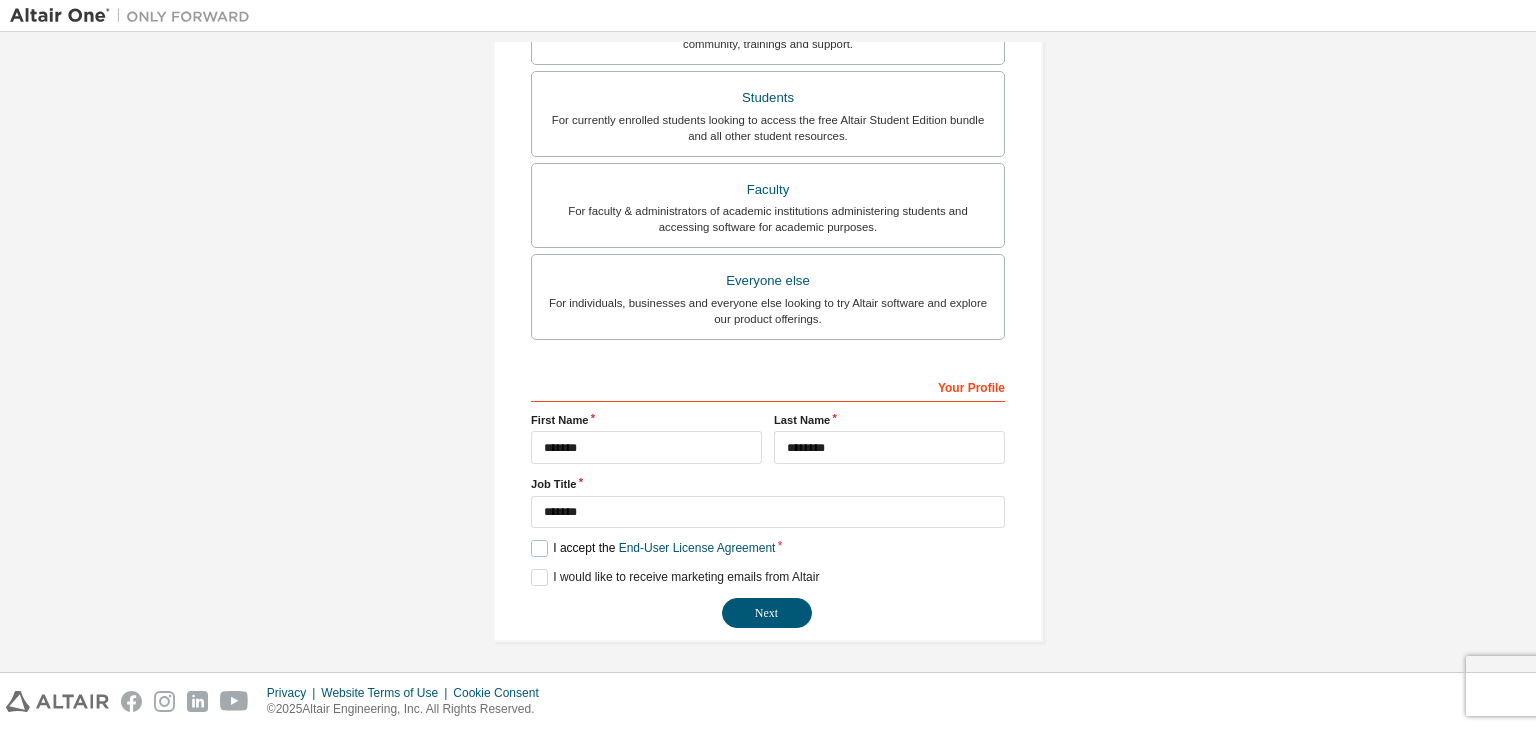 click on "I accept the    End-User License Agreement" at bounding box center (653, 548) 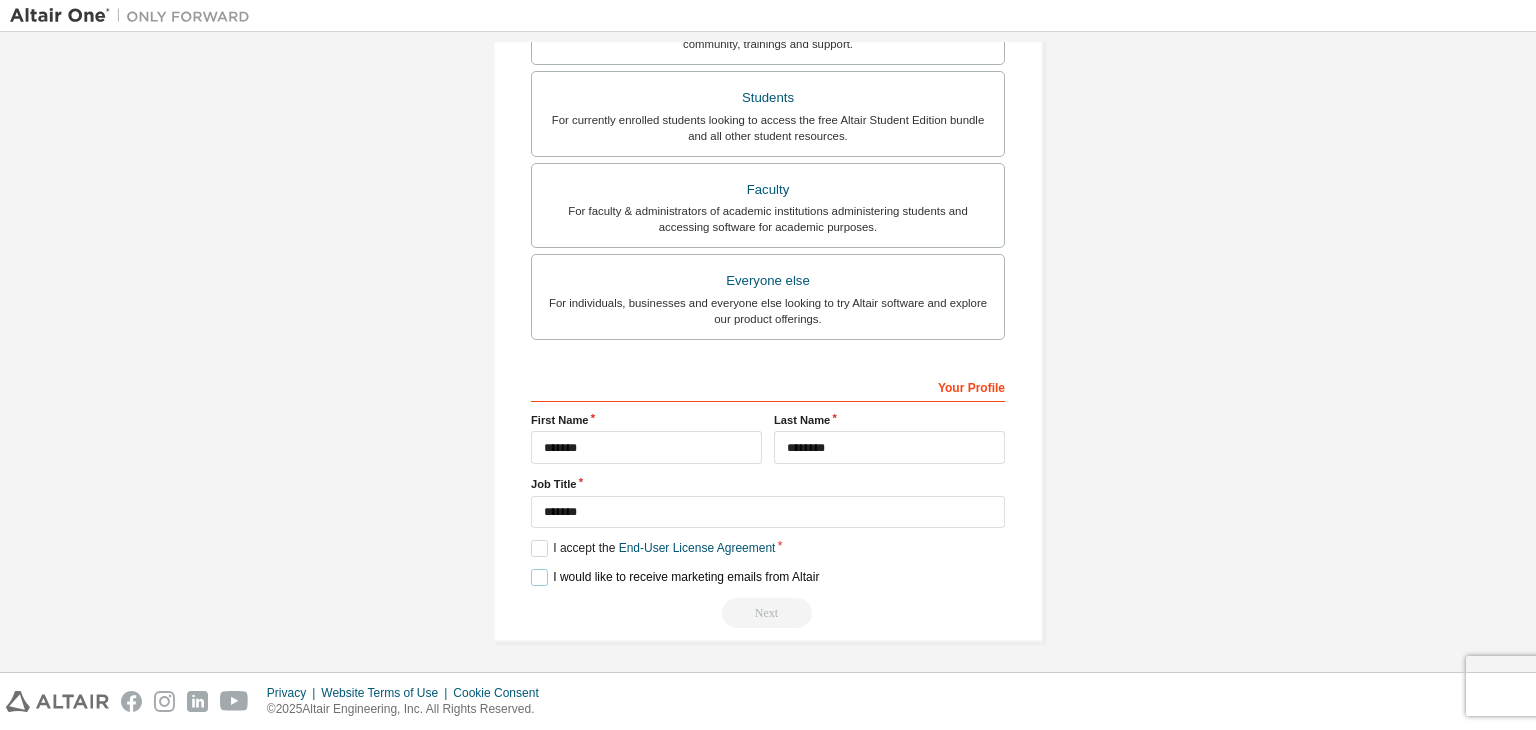 click on "I would like to receive marketing emails from Altair" at bounding box center (675, 577) 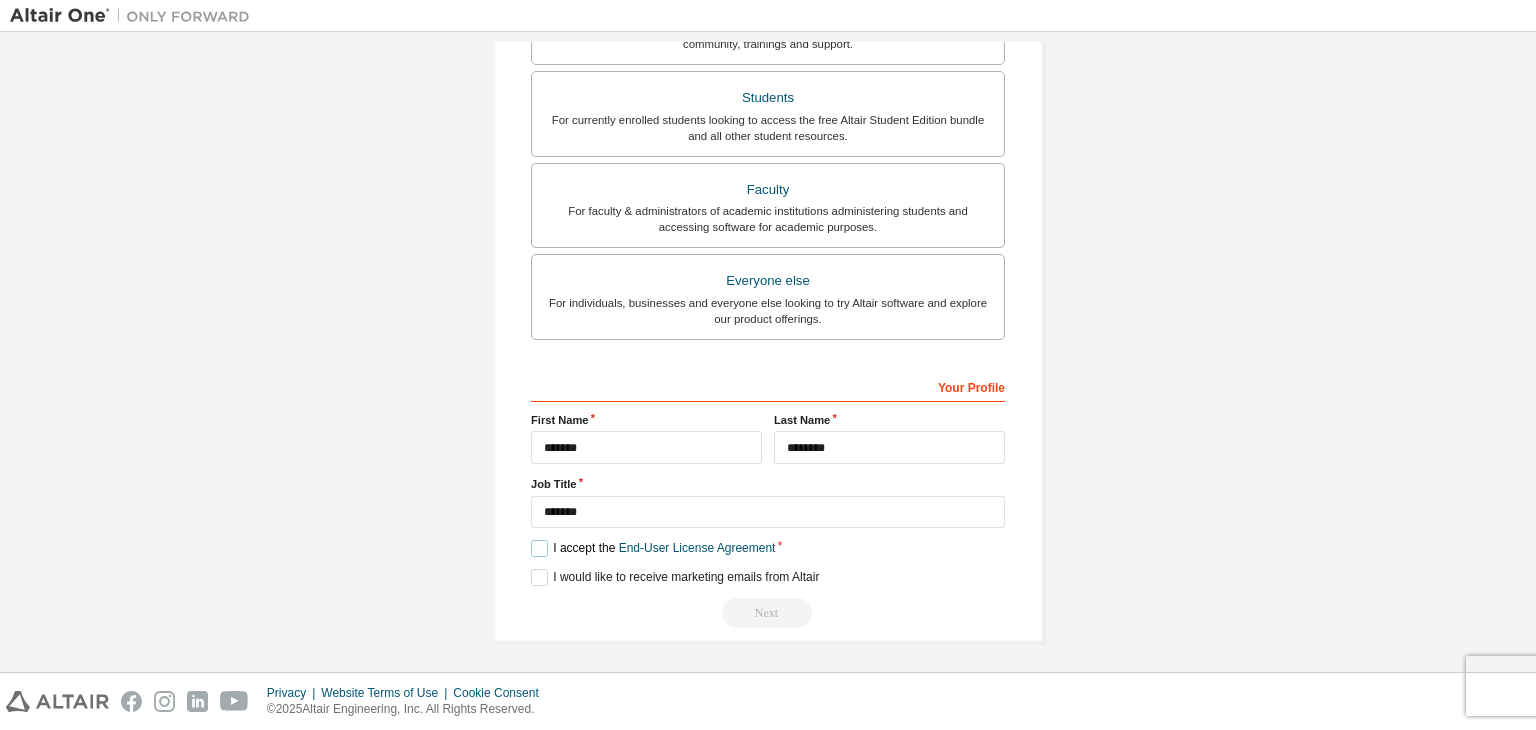 click on "I accept the    End-User License Agreement" at bounding box center (653, 548) 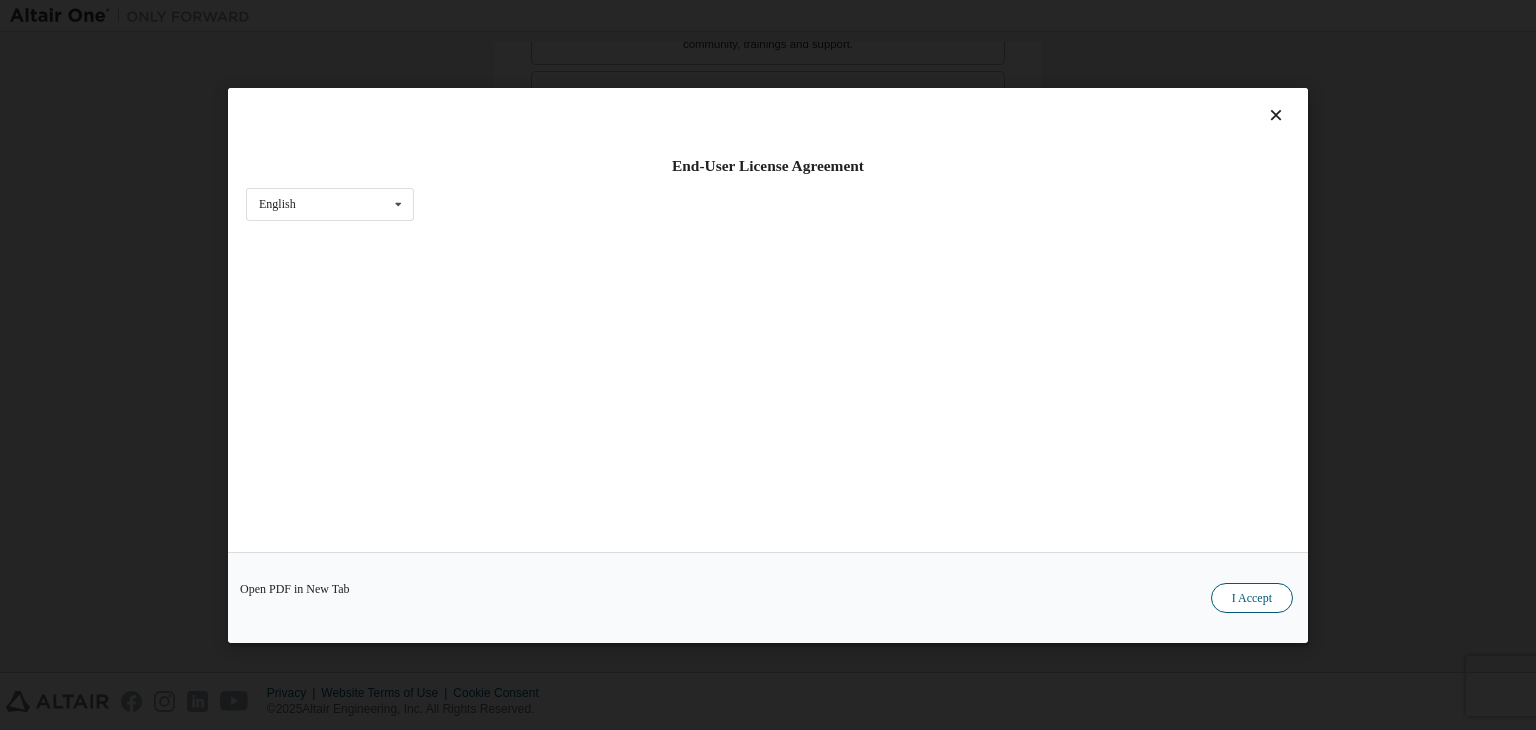 click on "I Accept" at bounding box center [1252, 598] 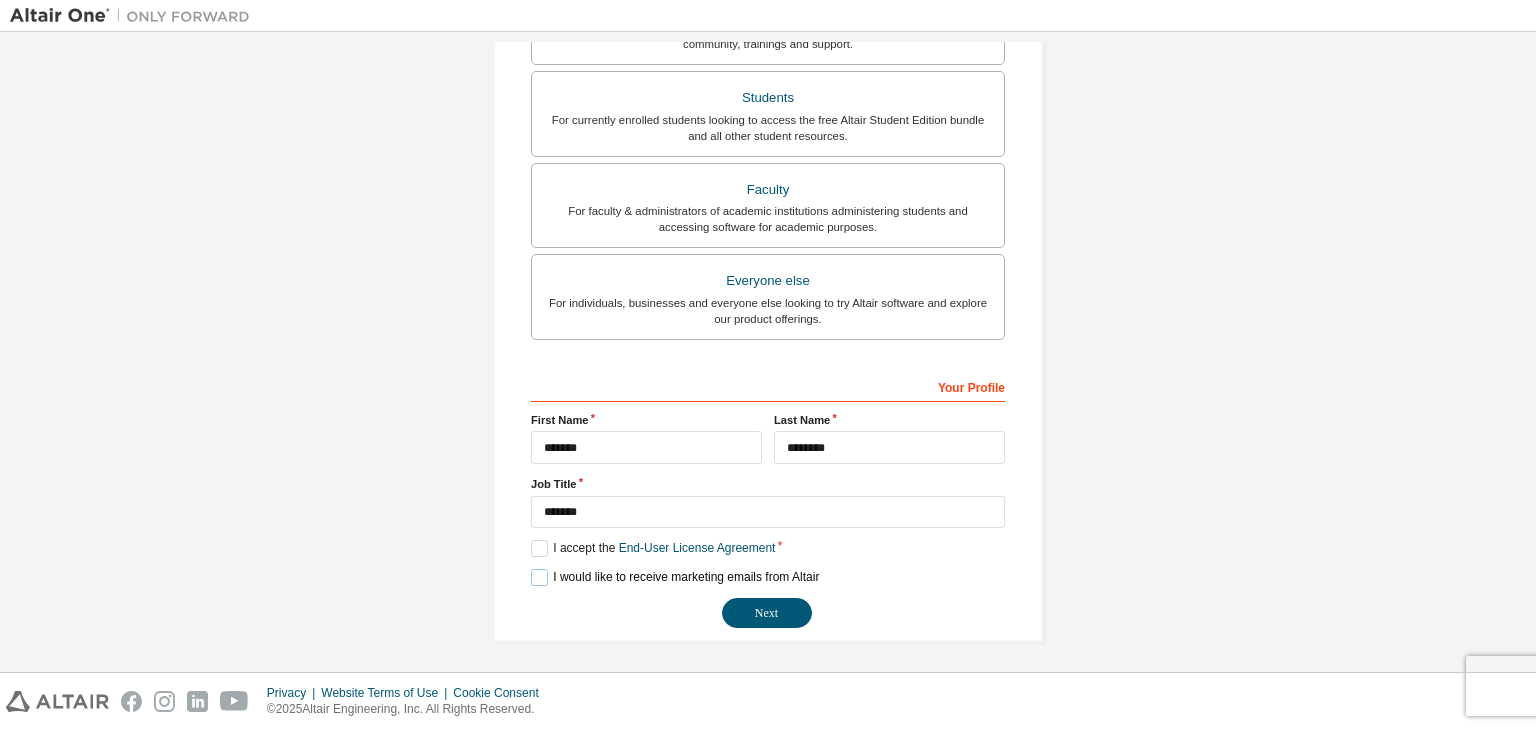 click on "I would like to receive marketing emails from Altair" at bounding box center [675, 577] 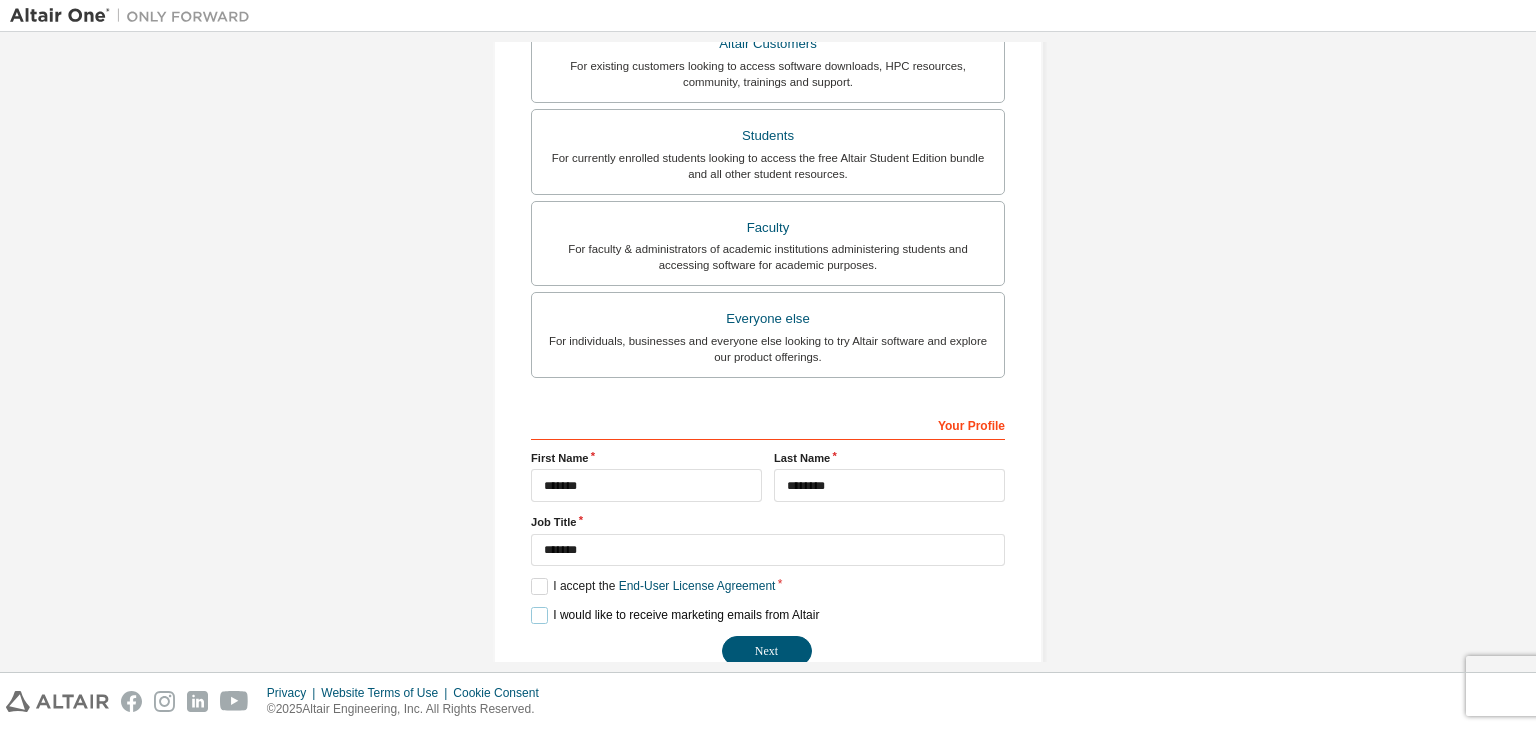 scroll, scrollTop: 435, scrollLeft: 0, axis: vertical 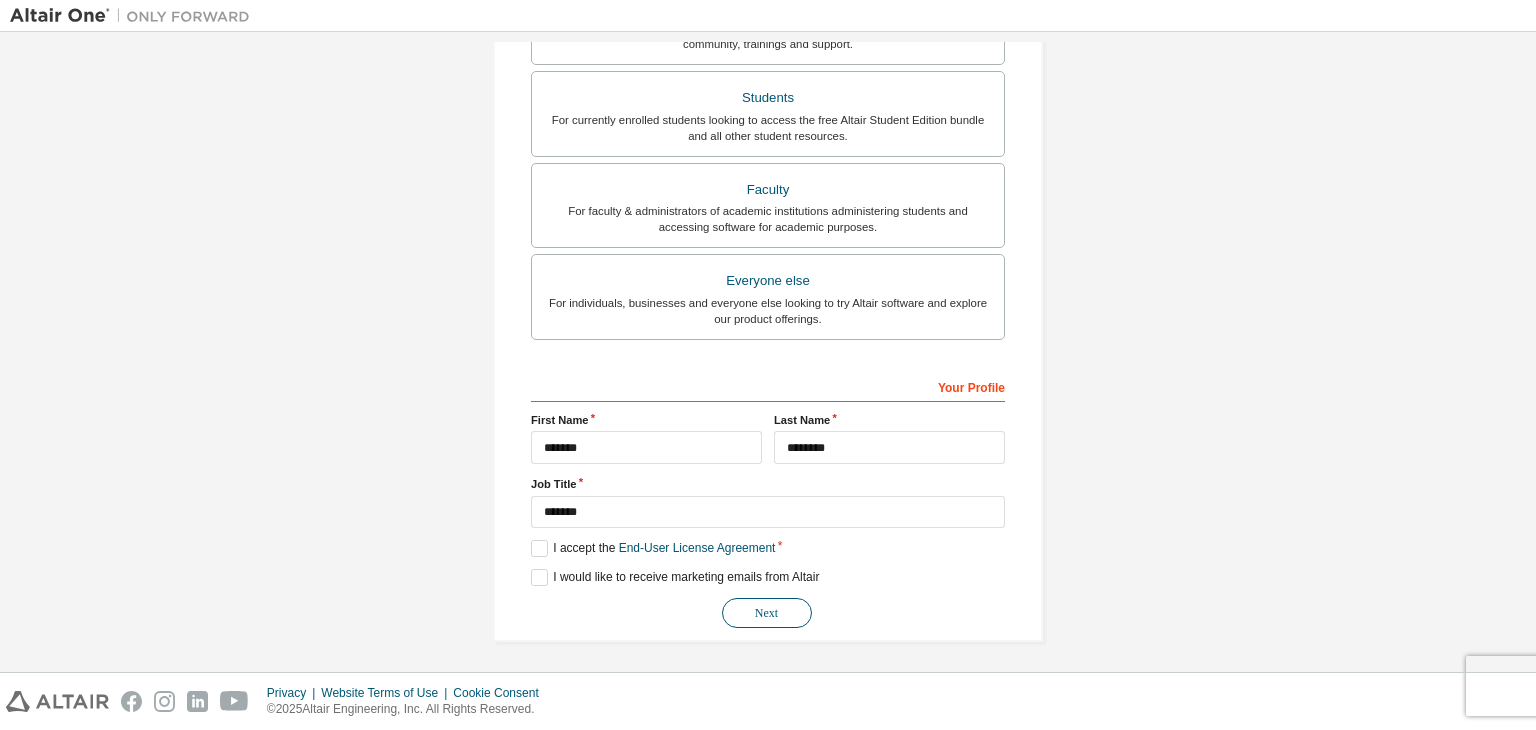 click on "Next" at bounding box center (767, 613) 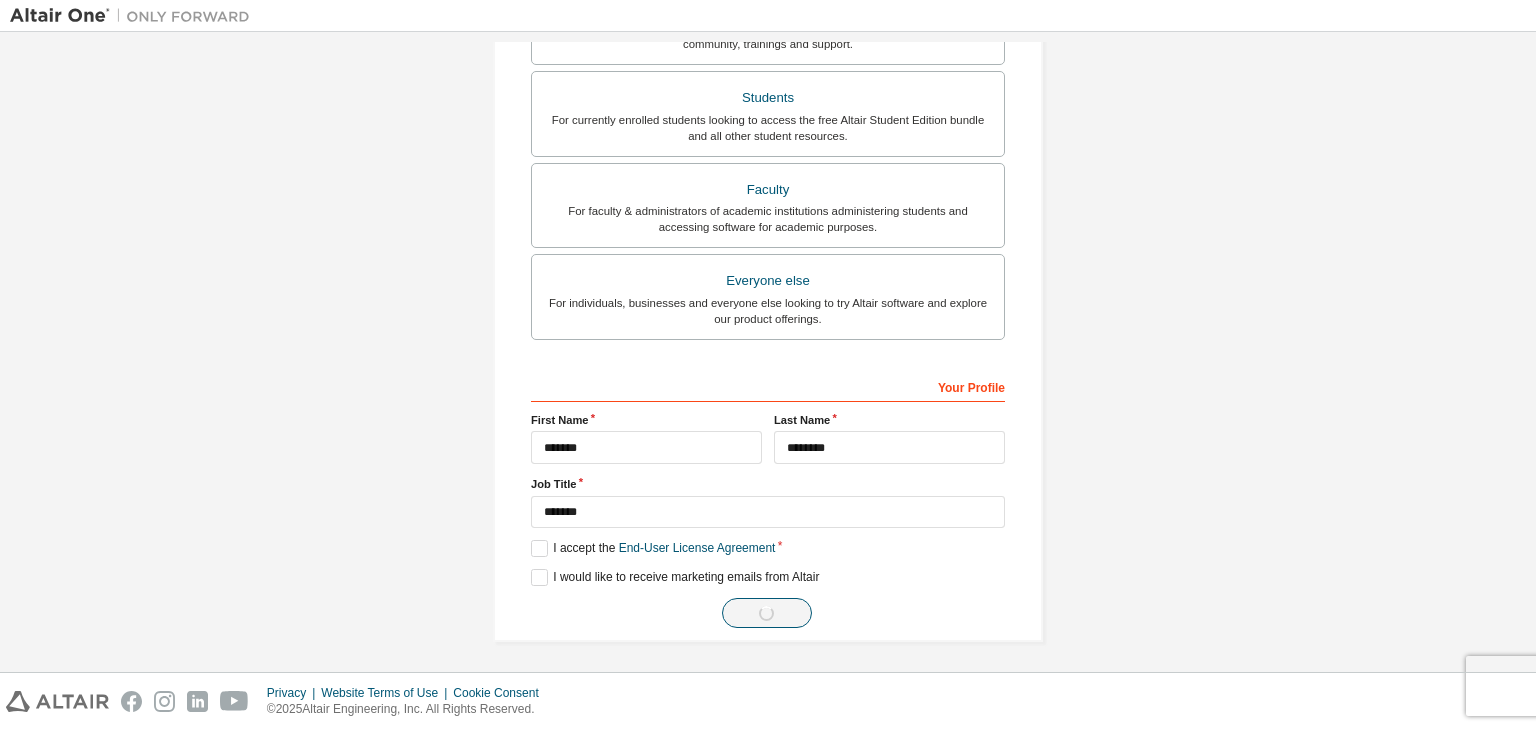 scroll, scrollTop: 0, scrollLeft: 0, axis: both 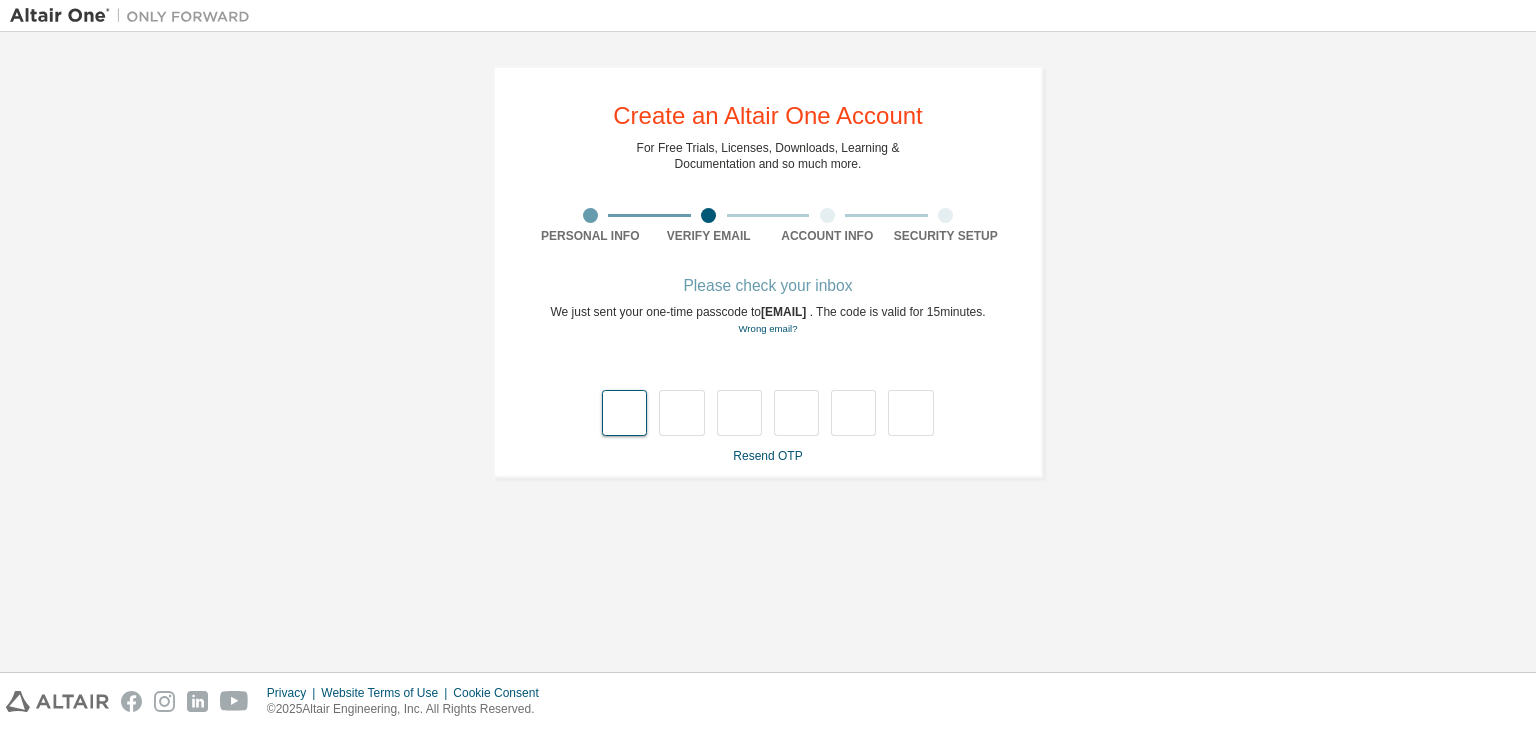 click at bounding box center [624, 413] 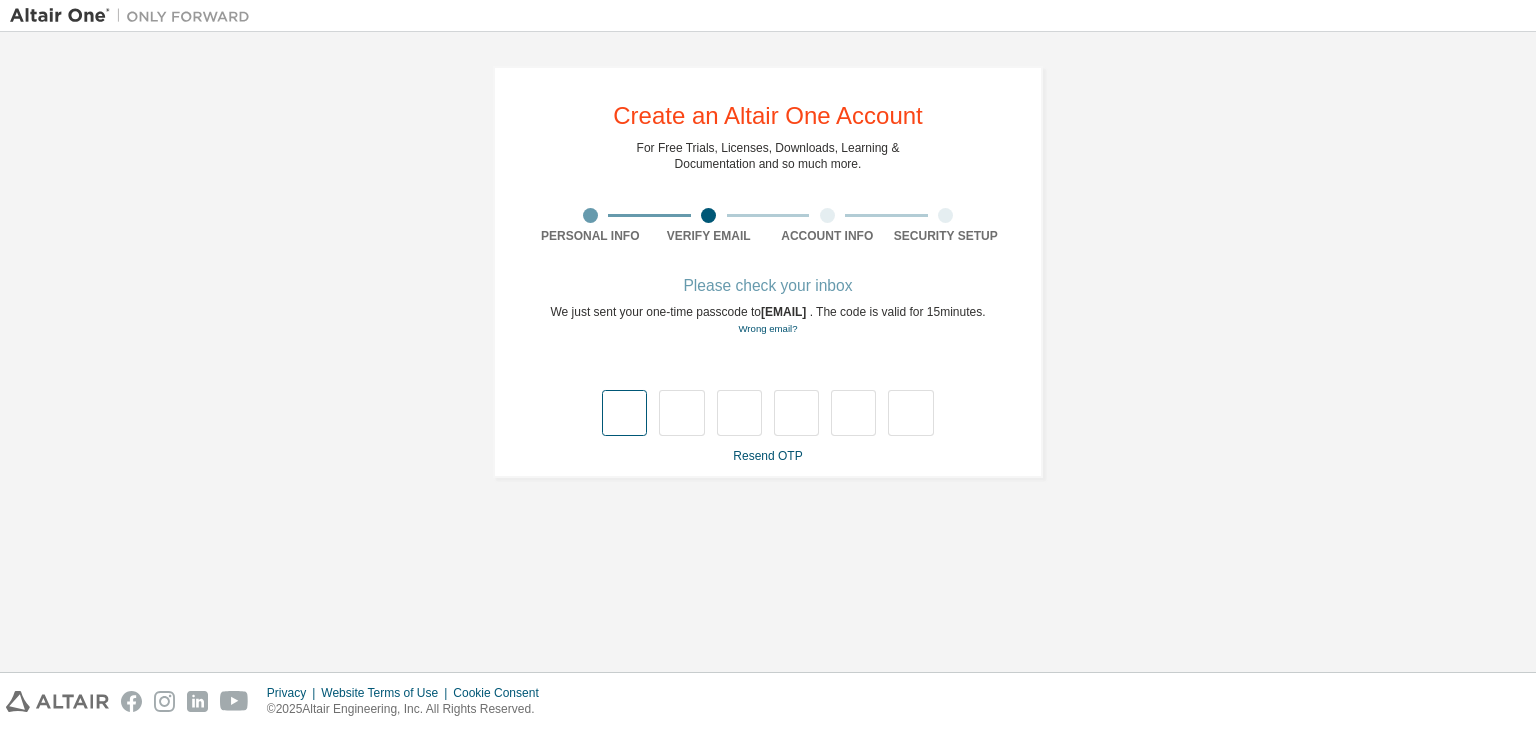 type on "*" 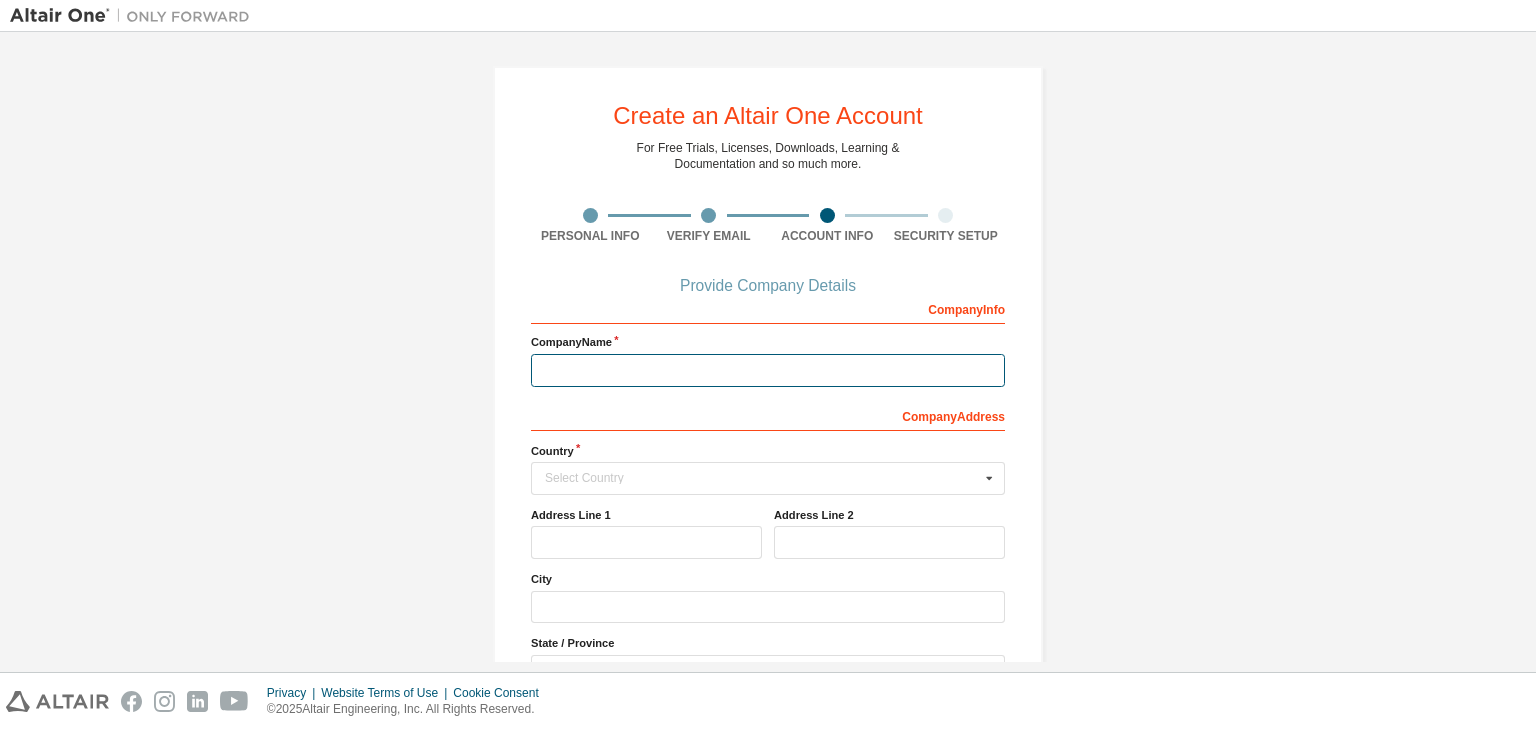click at bounding box center [768, 370] 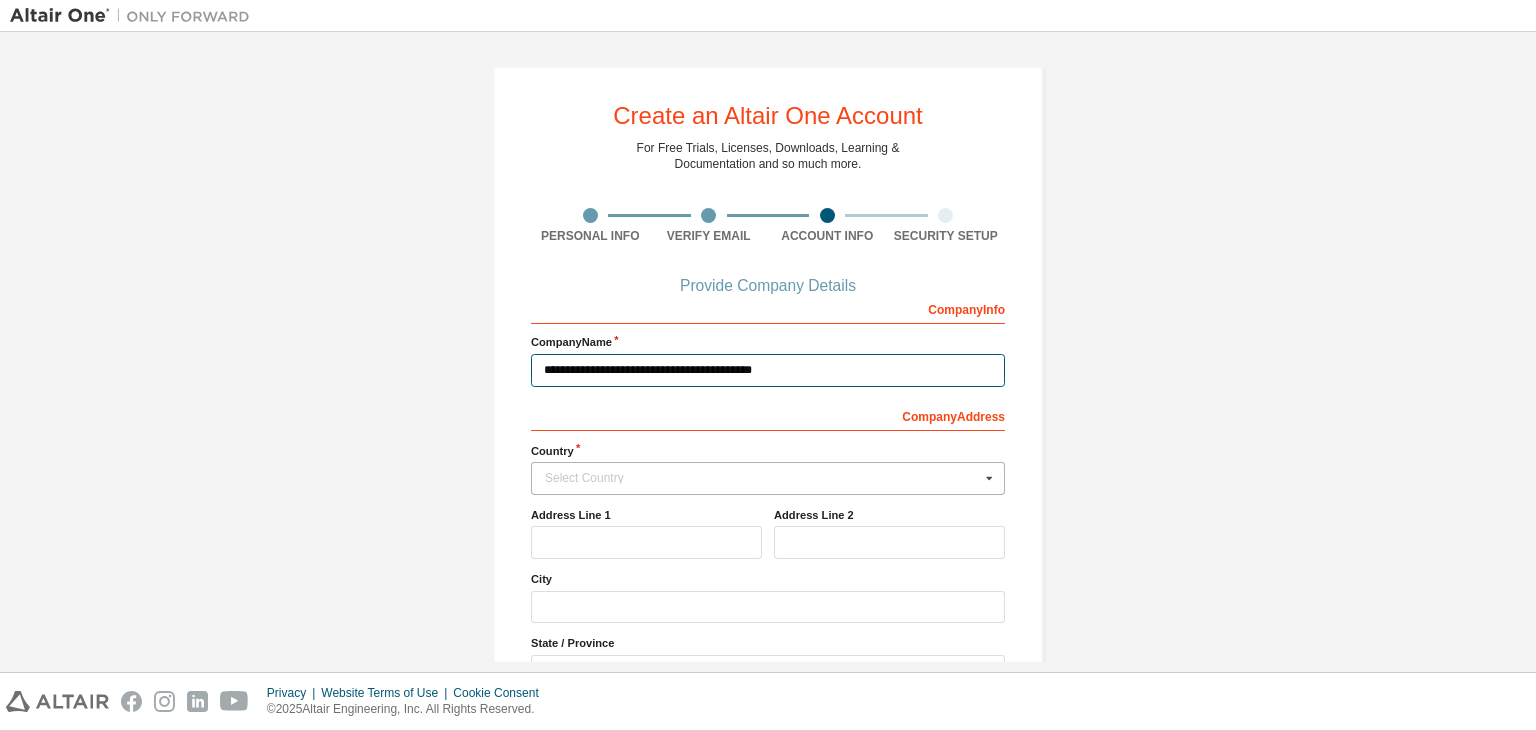 type on "**********" 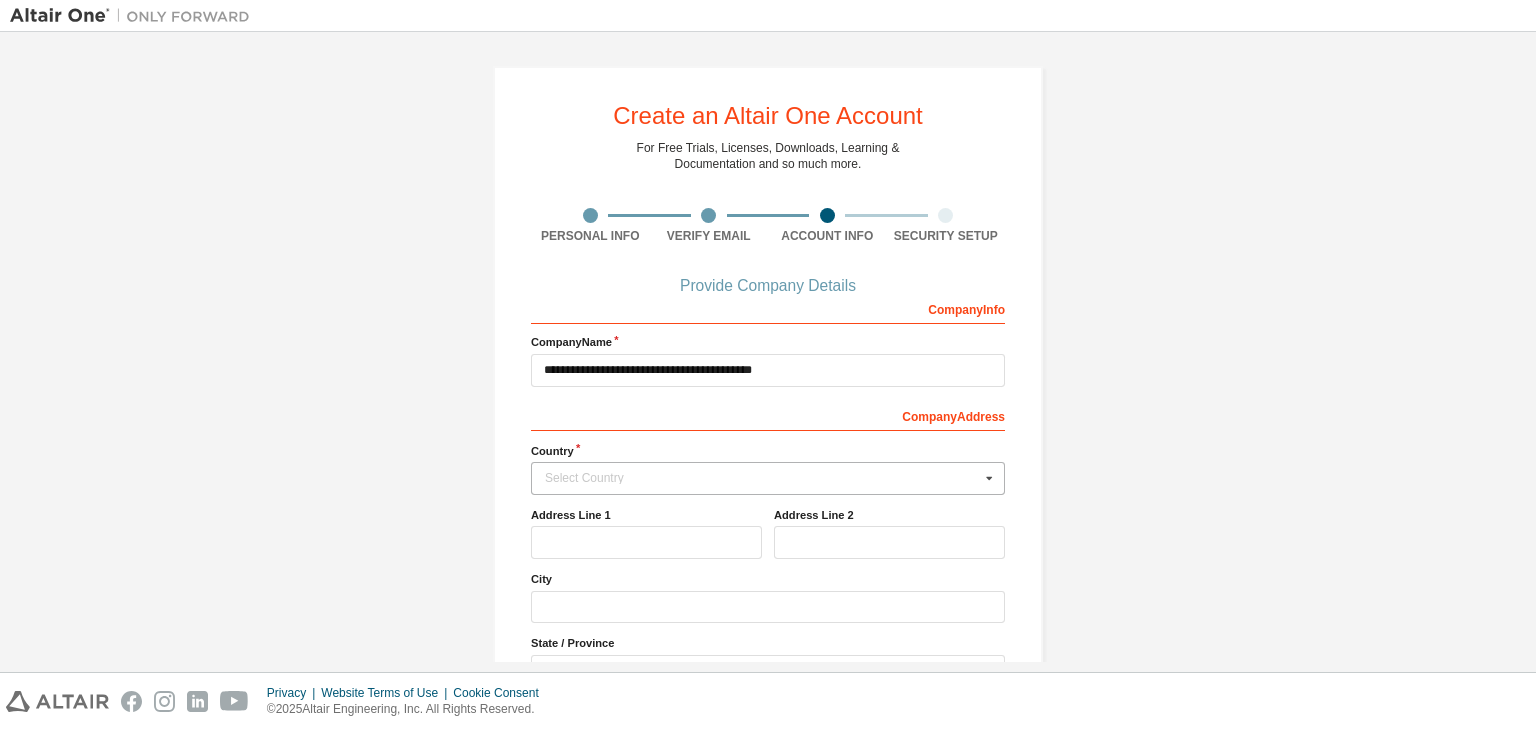 click on "Select Country" at bounding box center (762, 478) 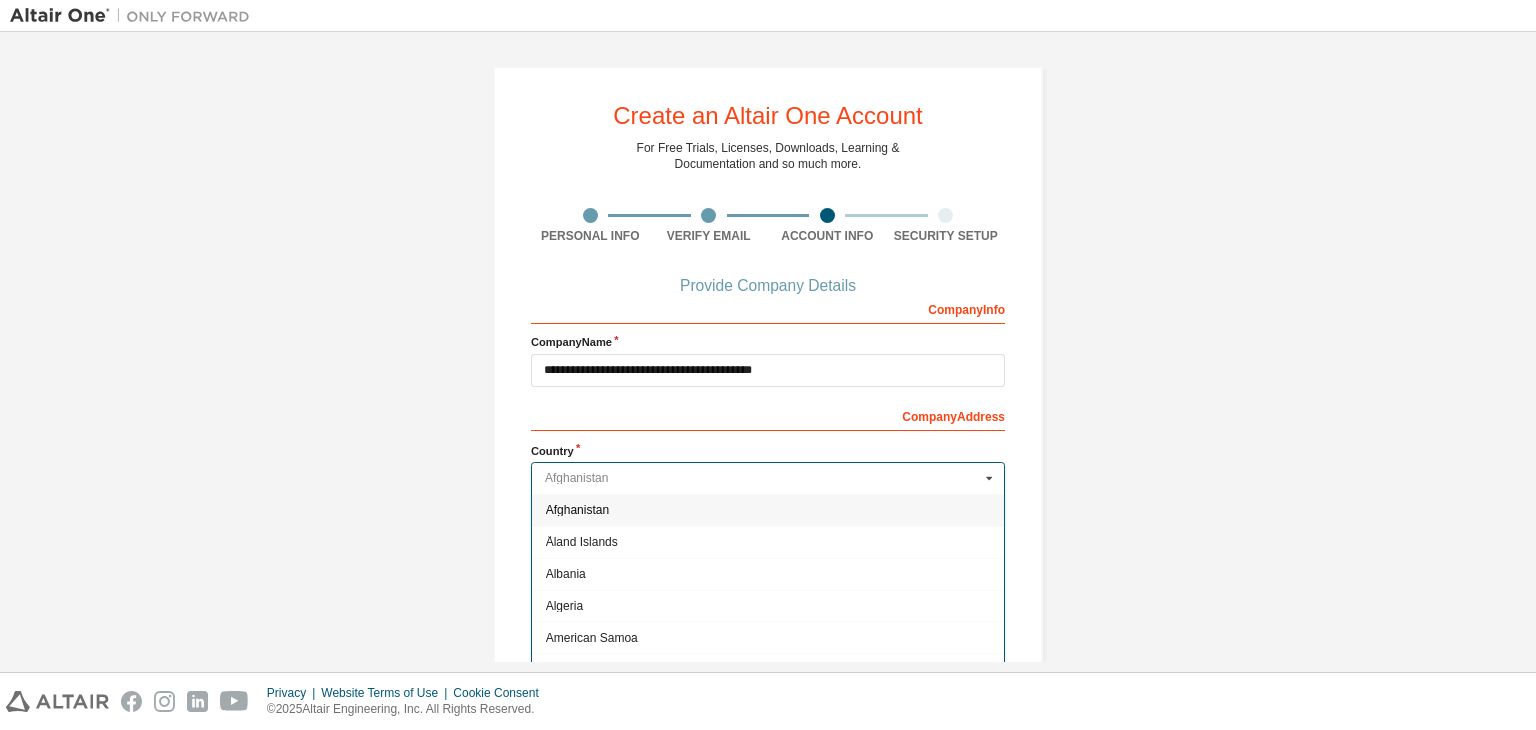 scroll, scrollTop: 152, scrollLeft: 0, axis: vertical 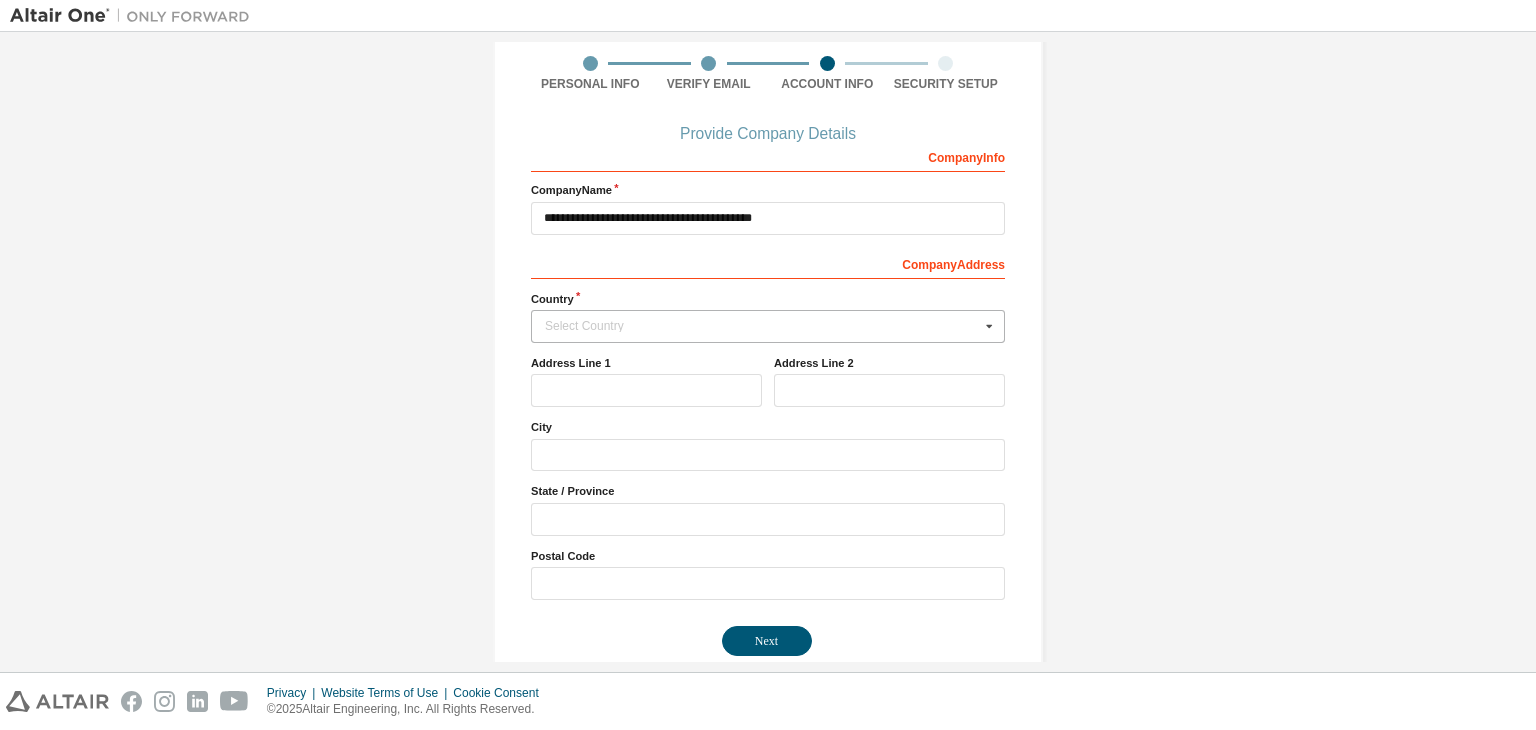 click on "**********" at bounding box center (768, 292) 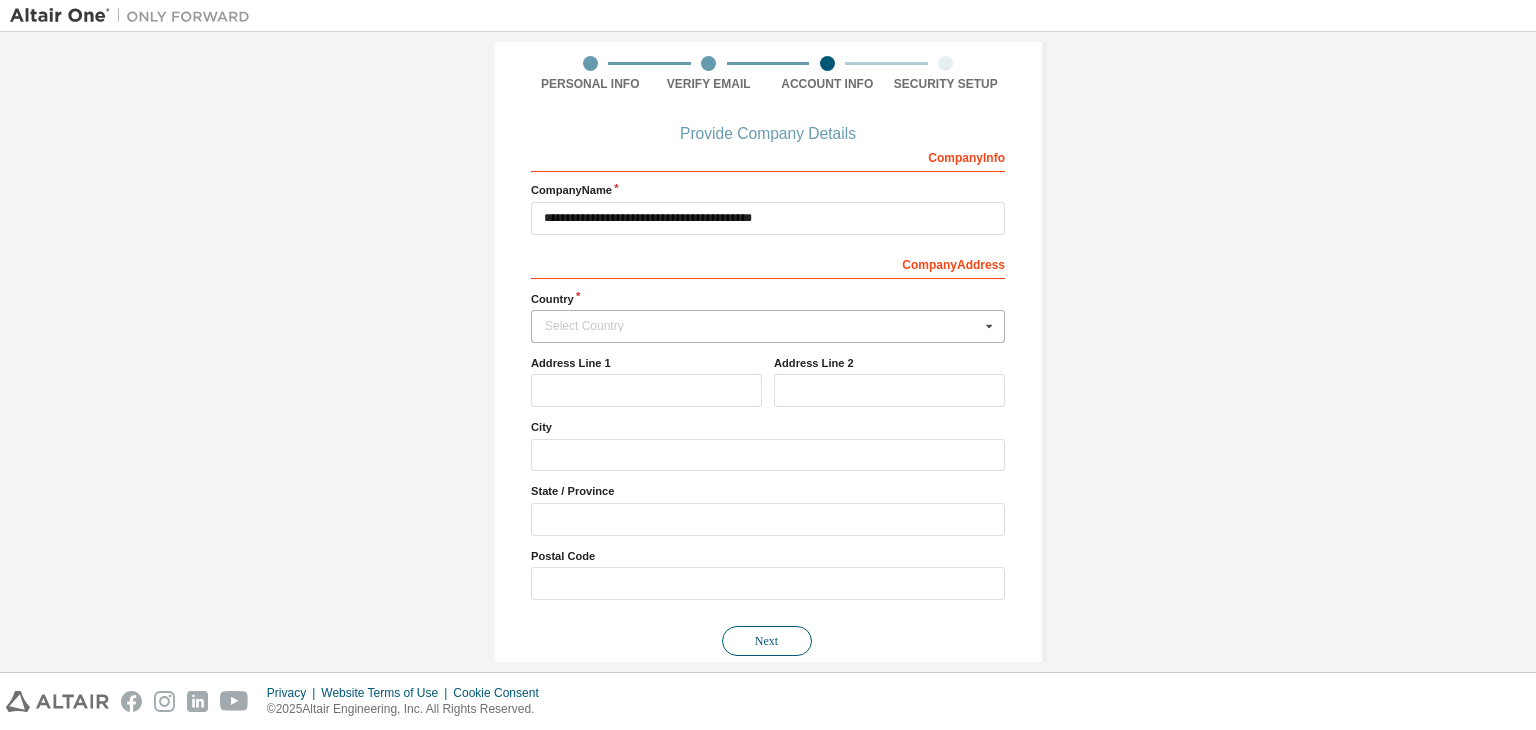 click on "Next" at bounding box center (767, 641) 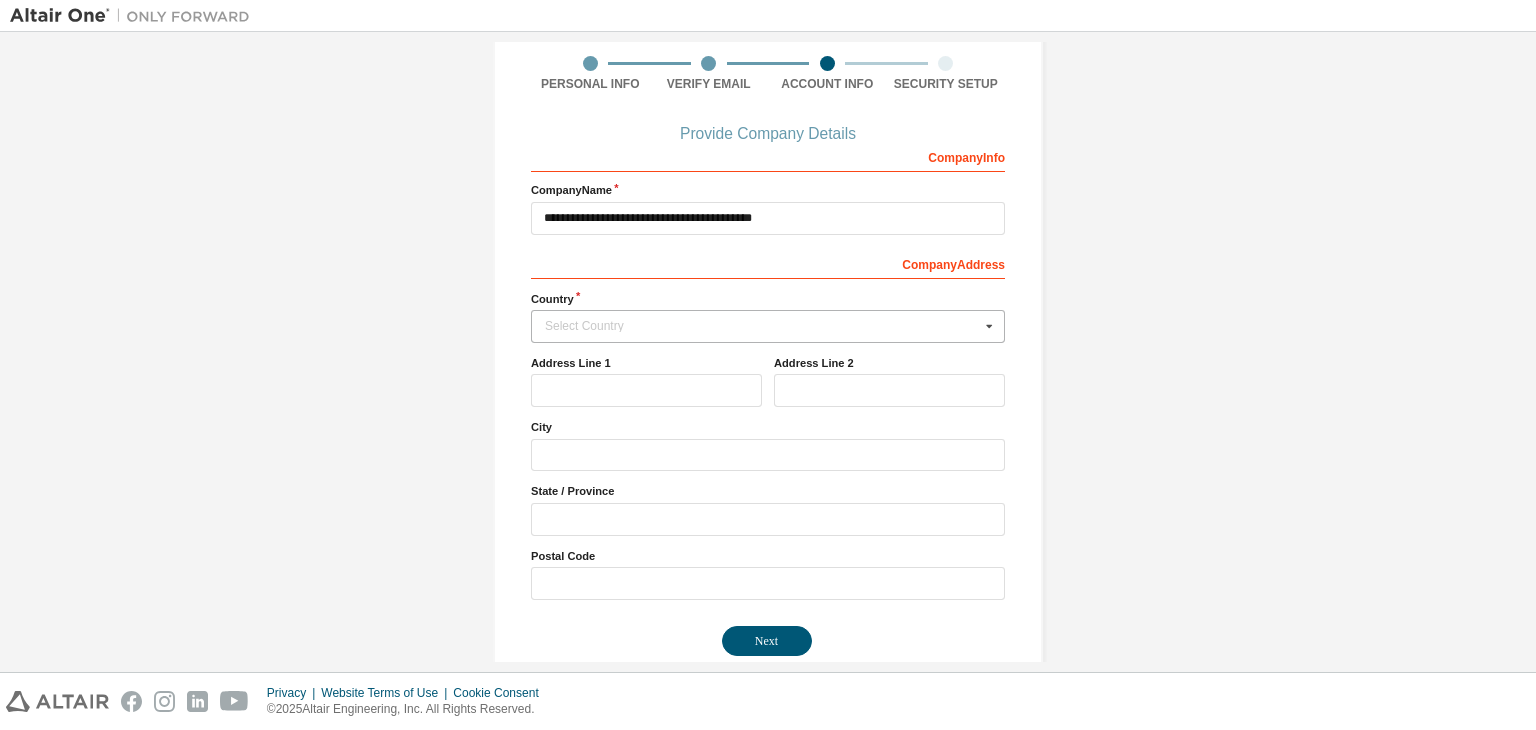 click on "Select Country" at bounding box center [762, 326] 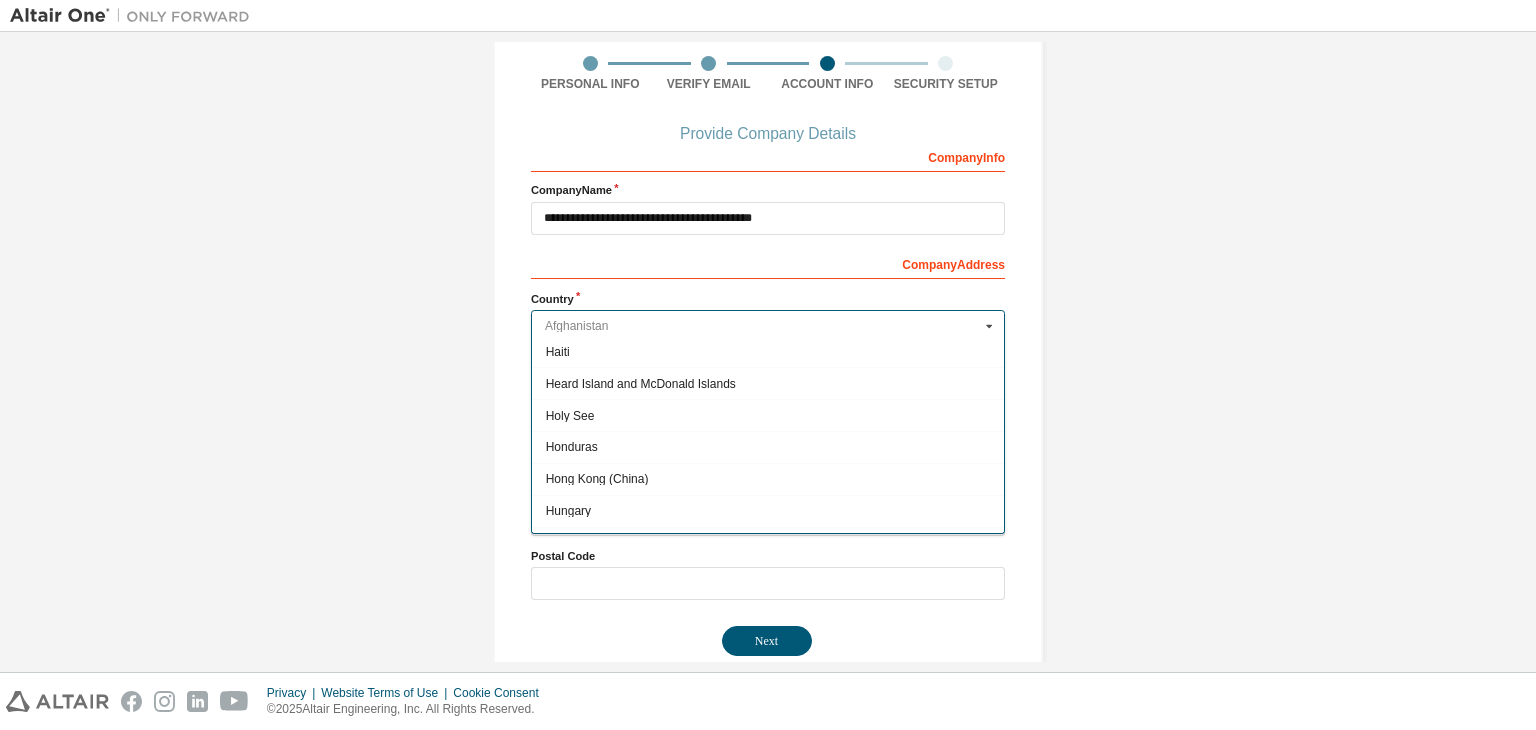 scroll, scrollTop: 3140, scrollLeft: 0, axis: vertical 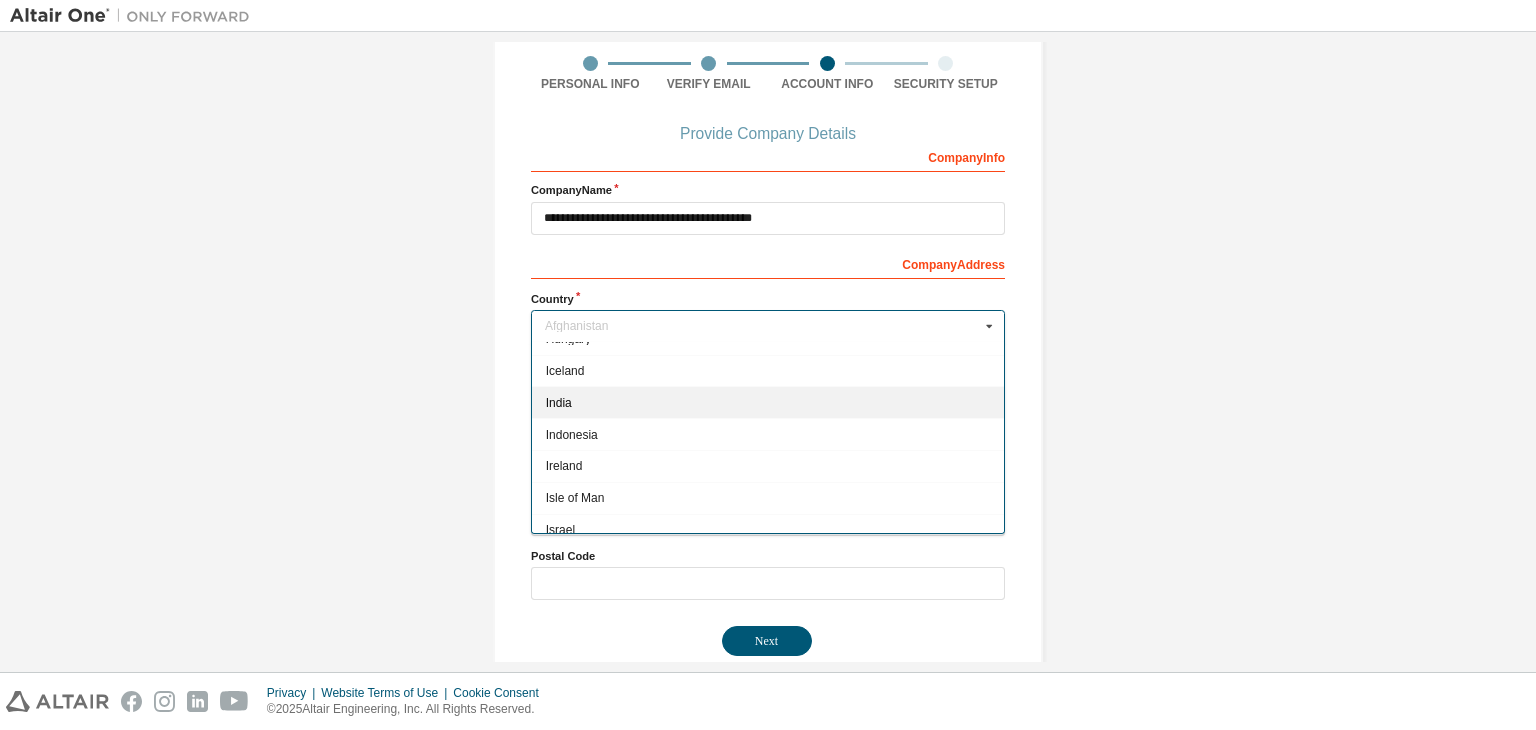 click on "India" at bounding box center (768, 403) 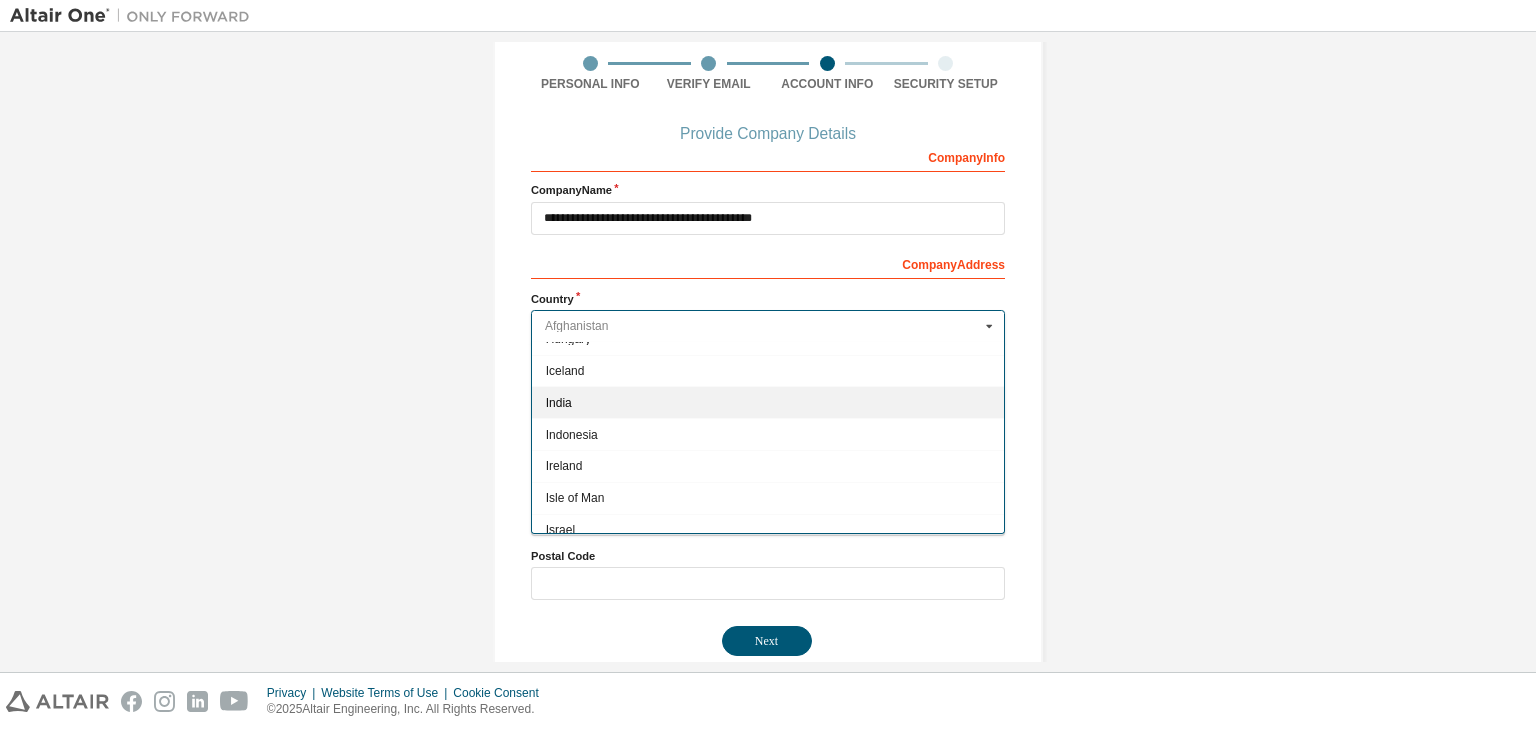 type on "***" 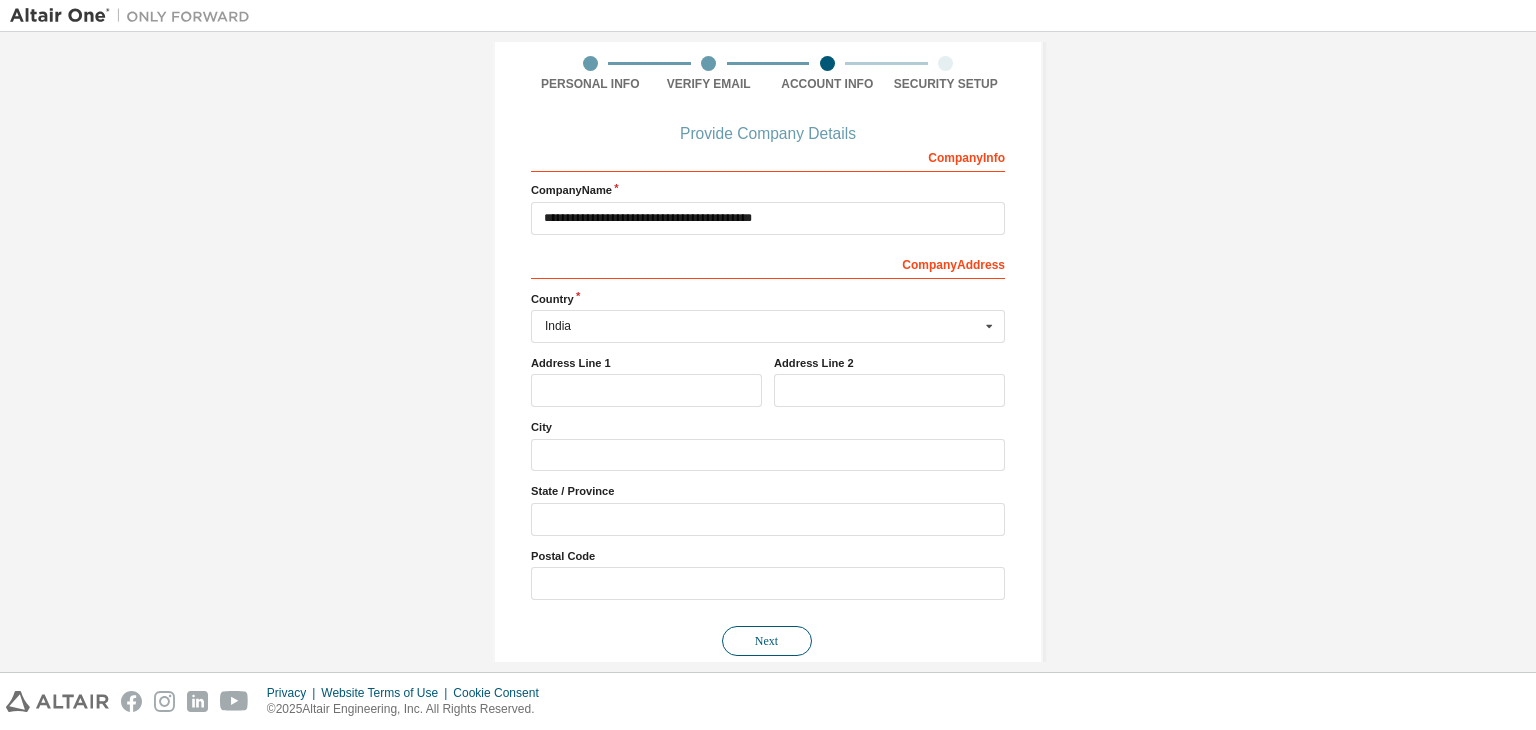 click on "Next" at bounding box center (767, 641) 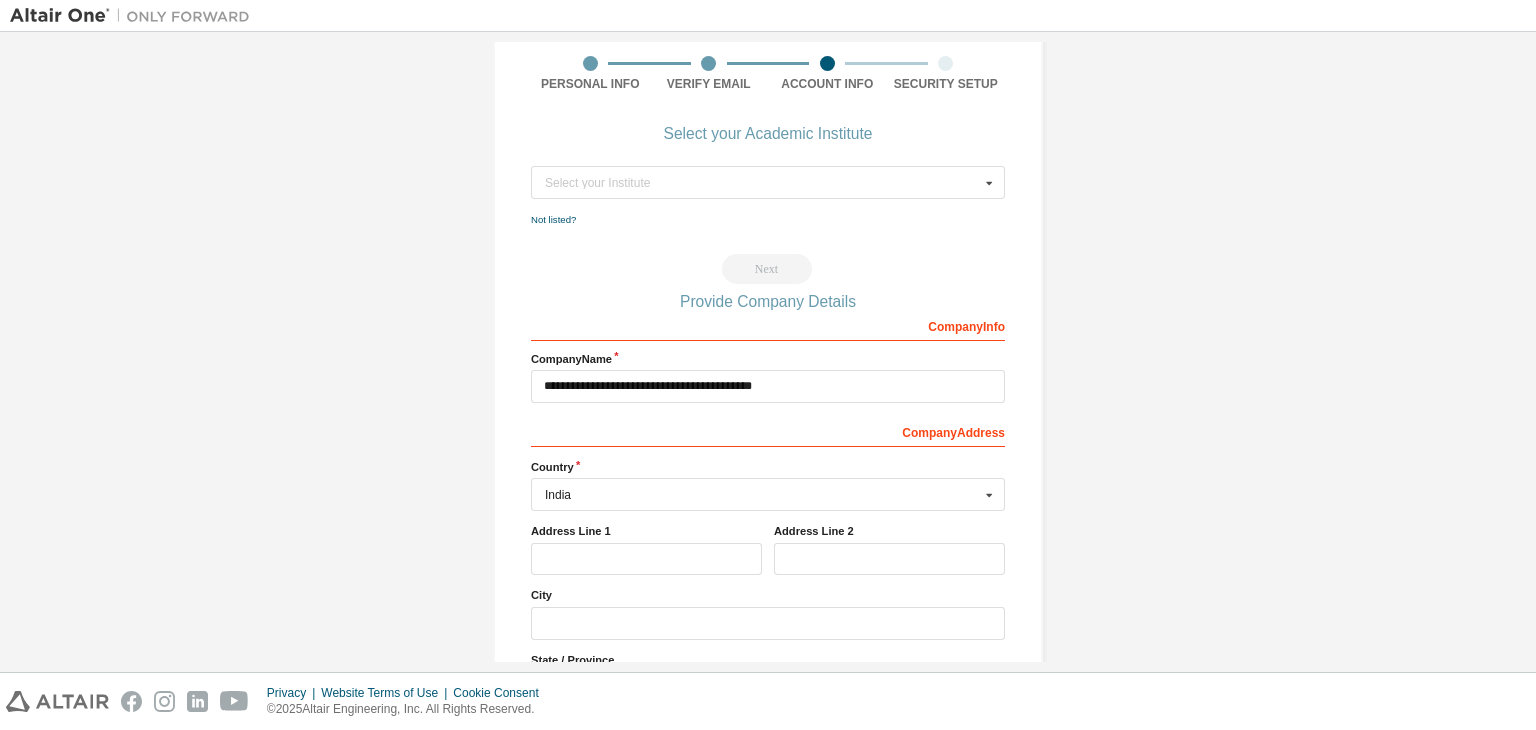 scroll, scrollTop: 0, scrollLeft: 0, axis: both 